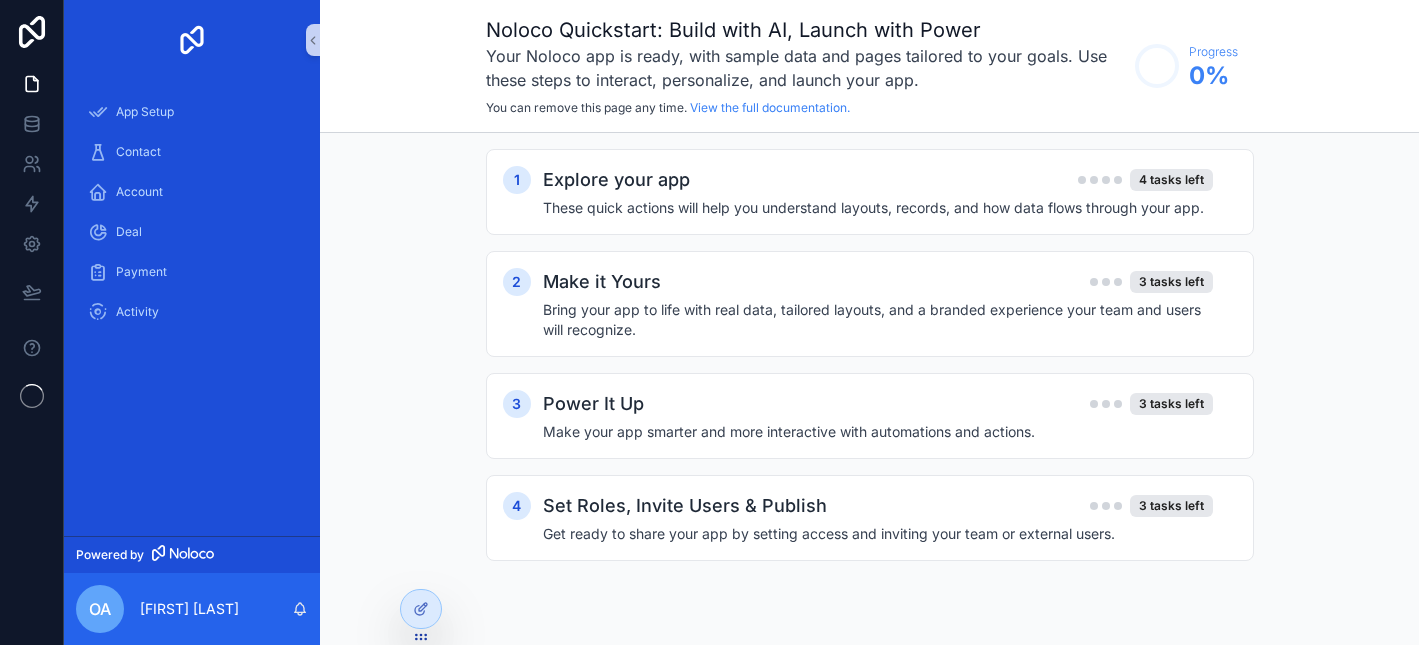 scroll, scrollTop: 0, scrollLeft: 0, axis: both 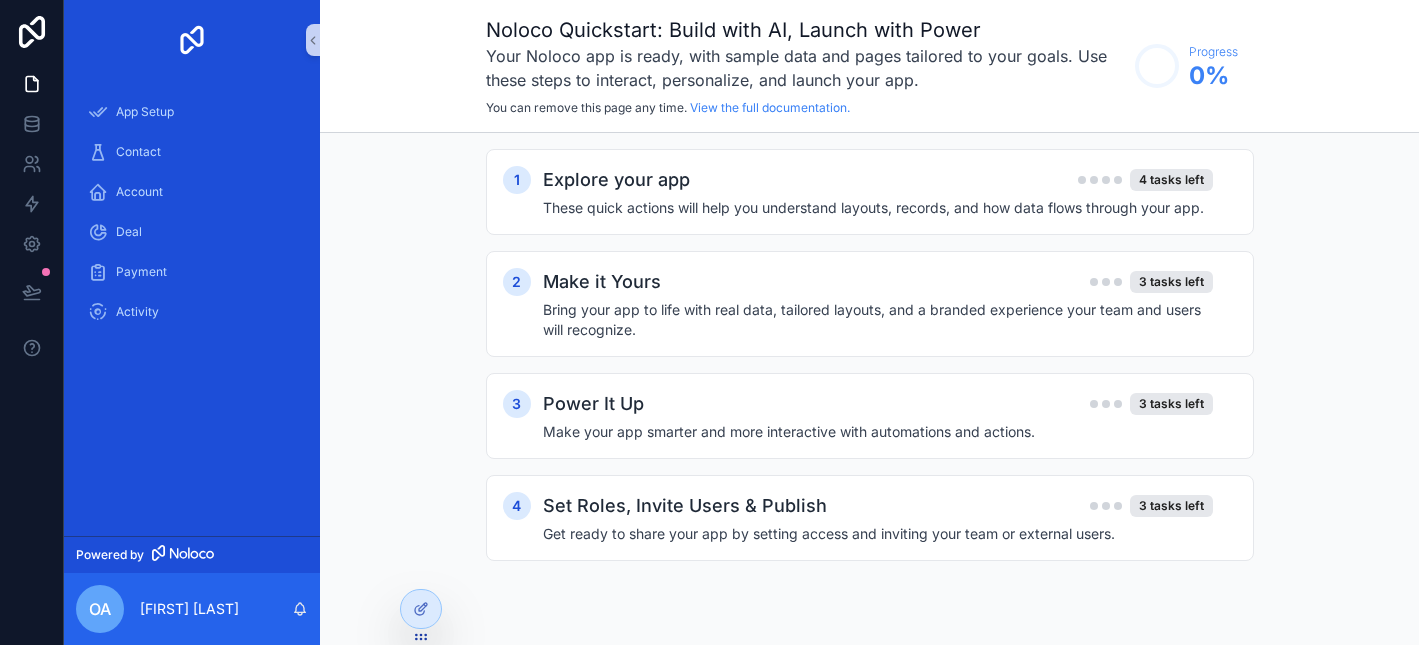 click at bounding box center (192, 40) 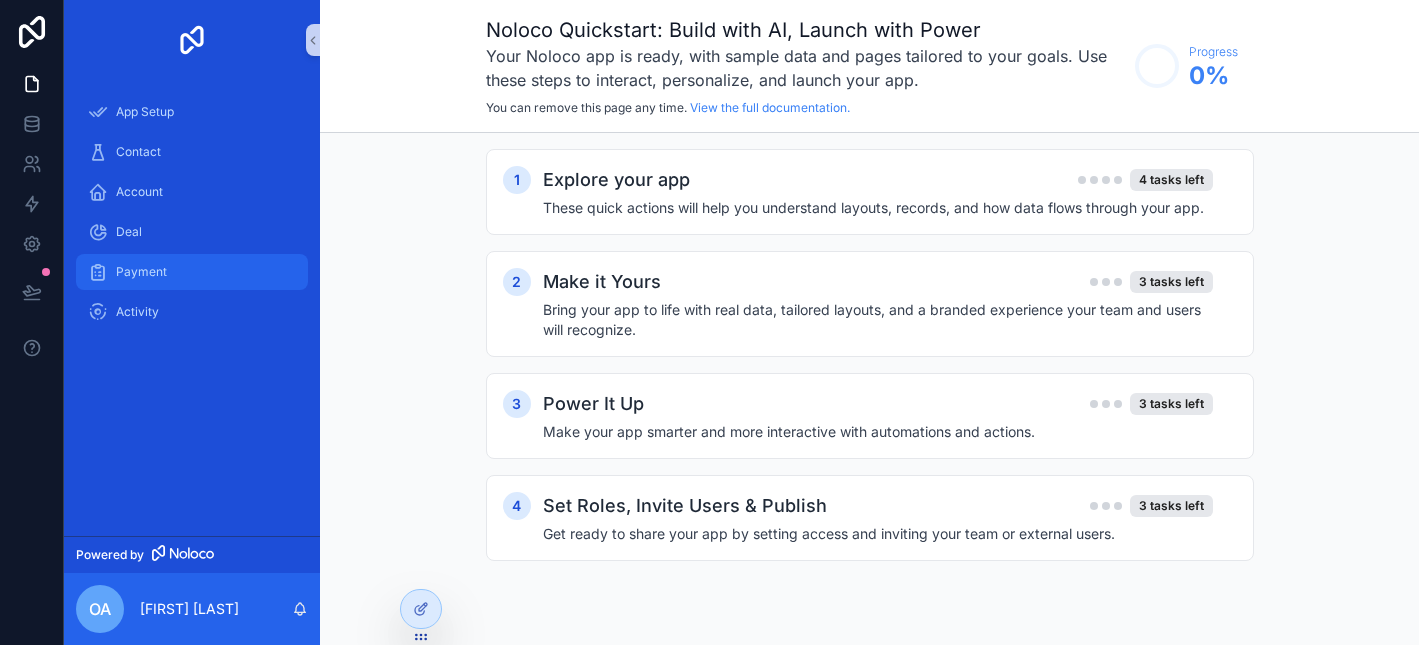click on "Payment" at bounding box center [192, 272] 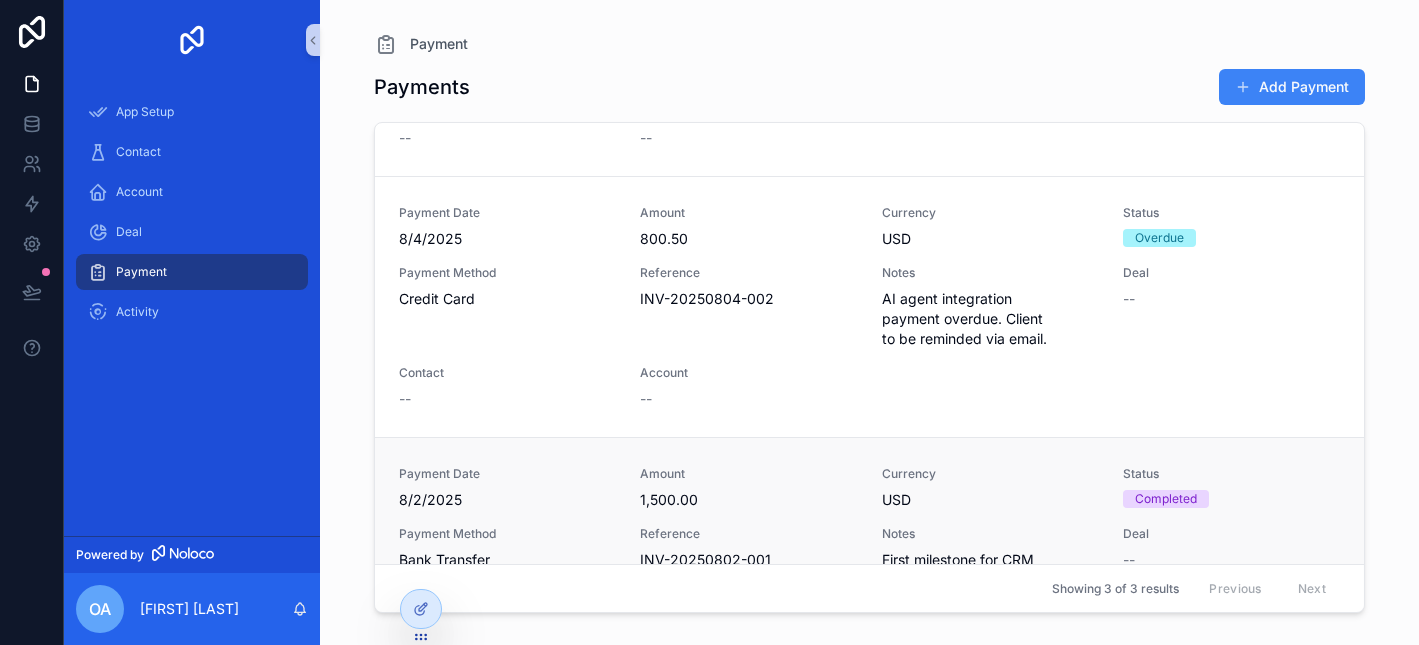 scroll, scrollTop: 0, scrollLeft: 0, axis: both 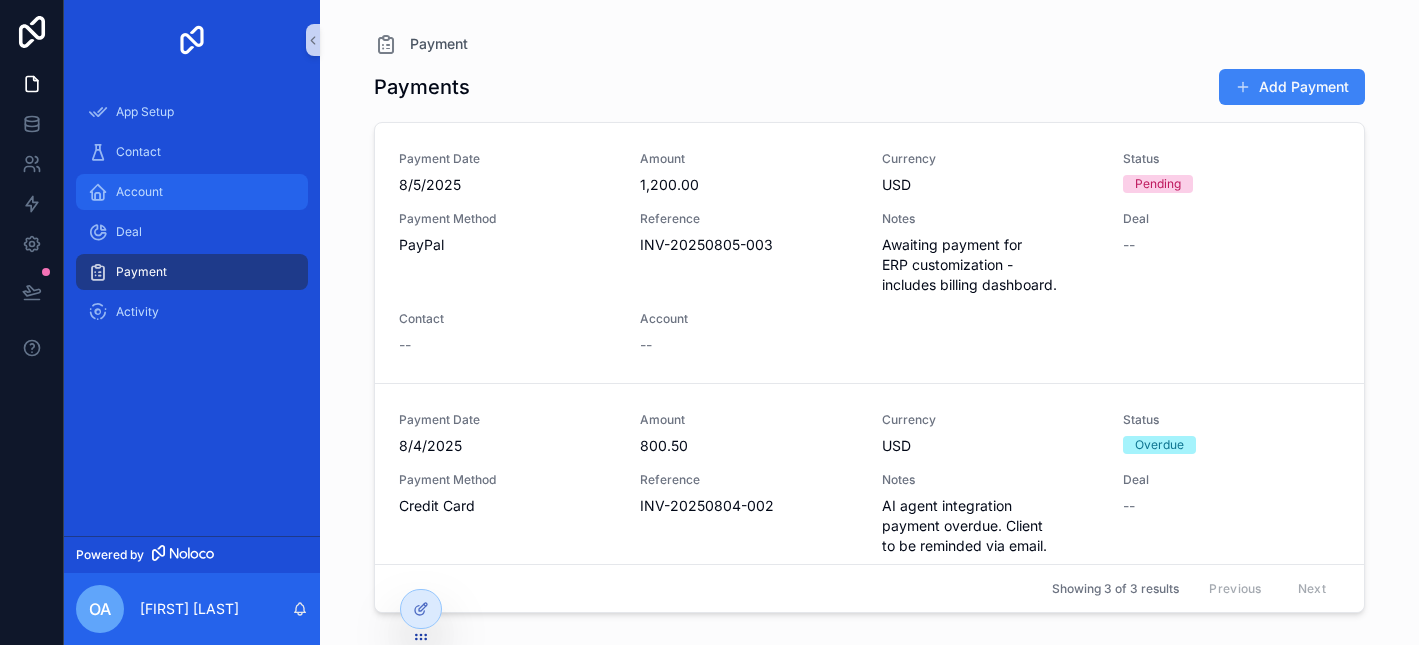 click on "Account" at bounding box center [192, 192] 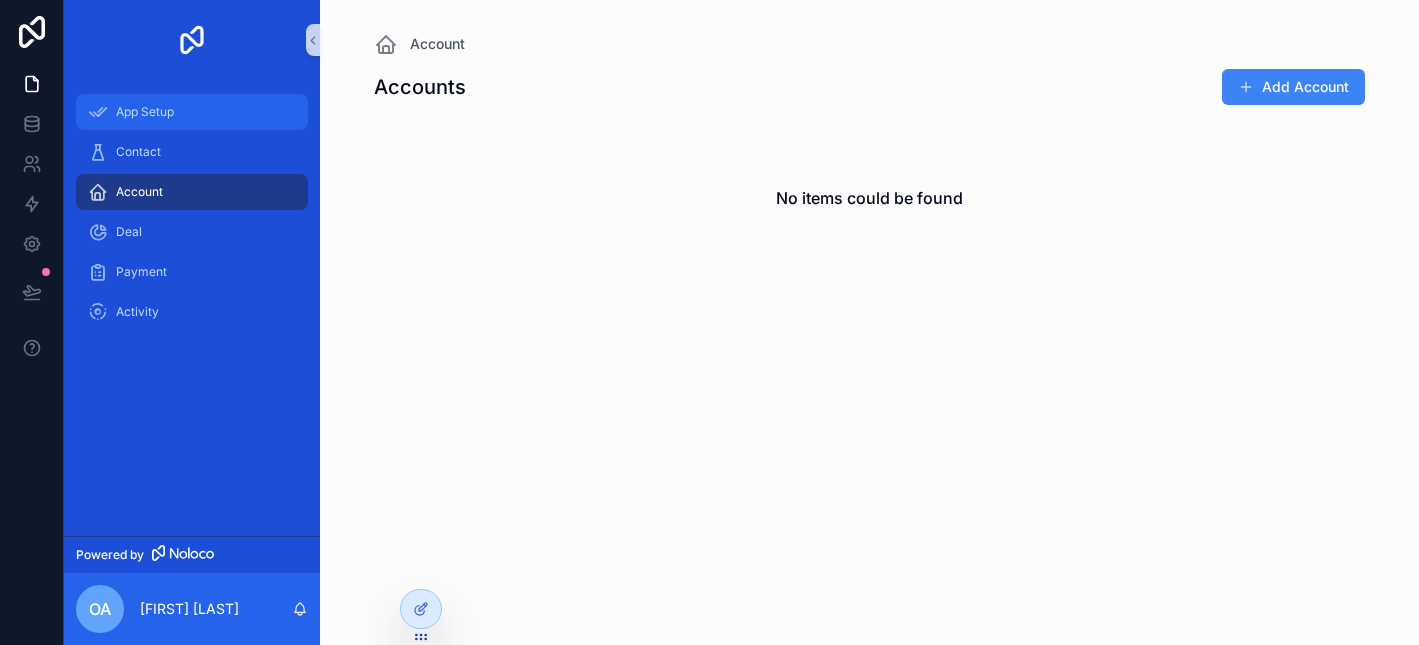 click on "App Setup" at bounding box center [192, 112] 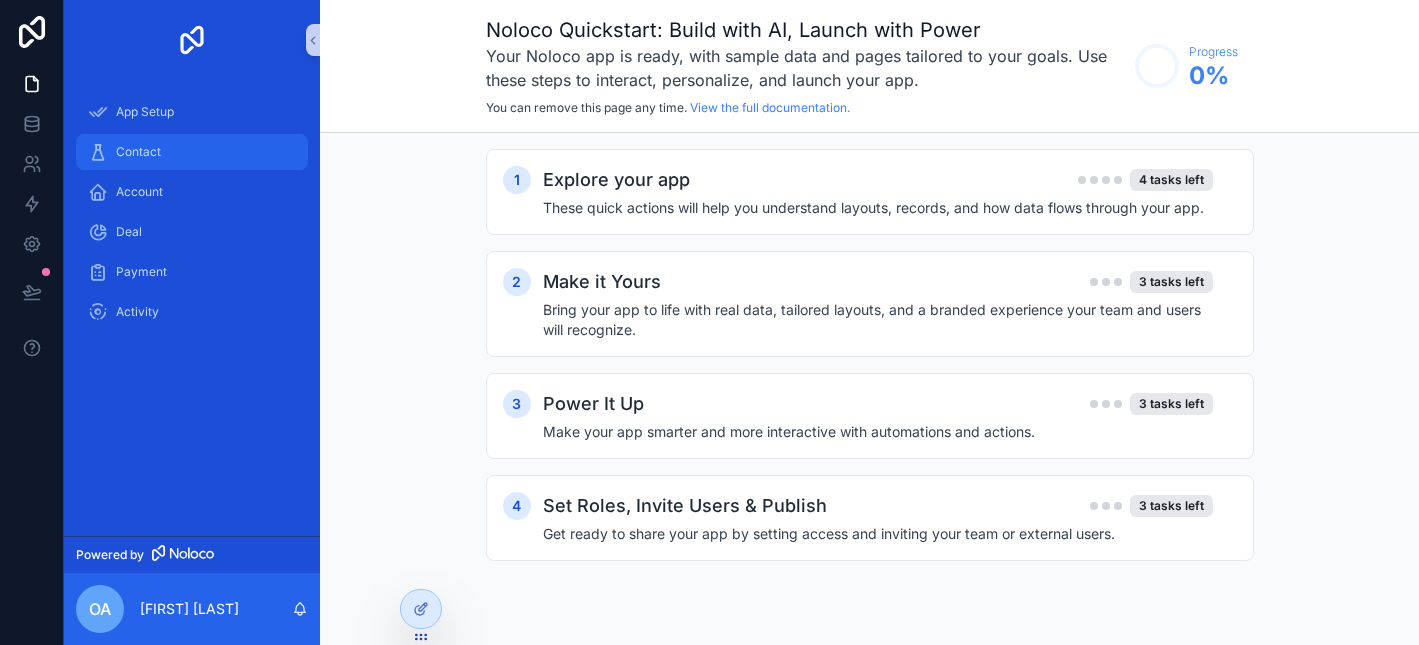 click on "Contact" at bounding box center (192, 152) 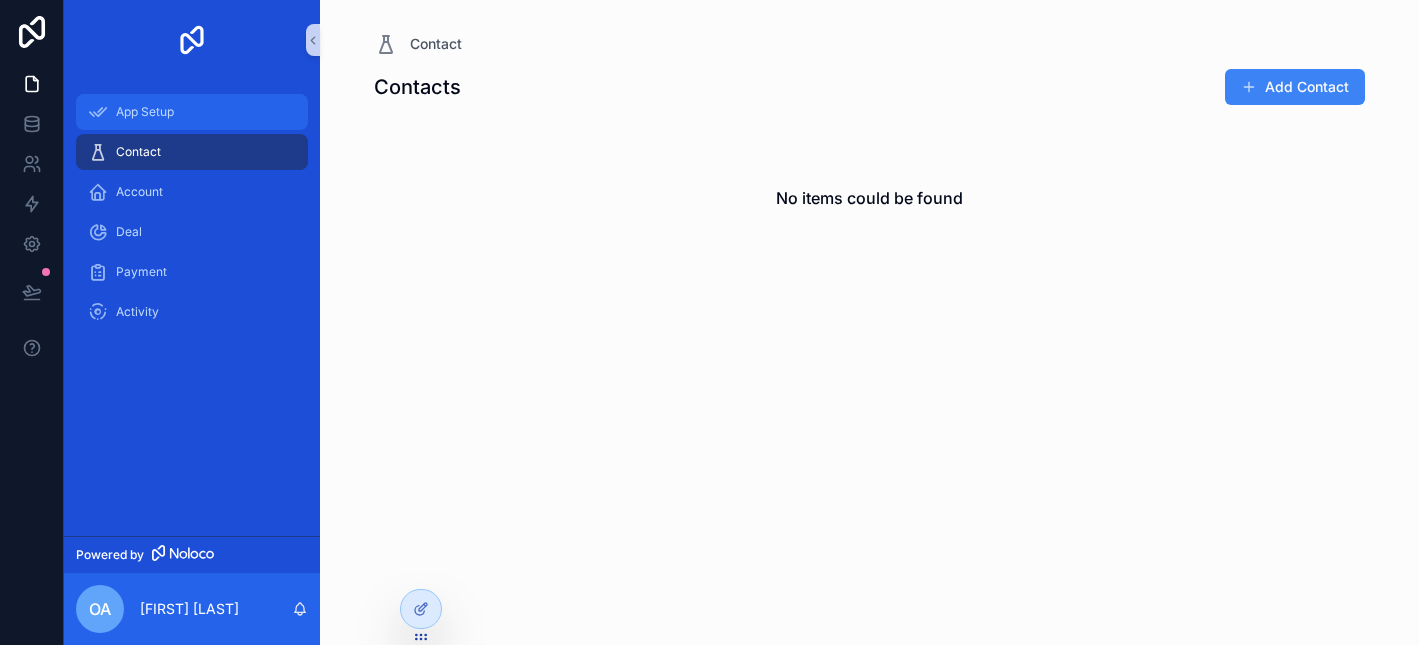 click on "App Setup" at bounding box center [192, 112] 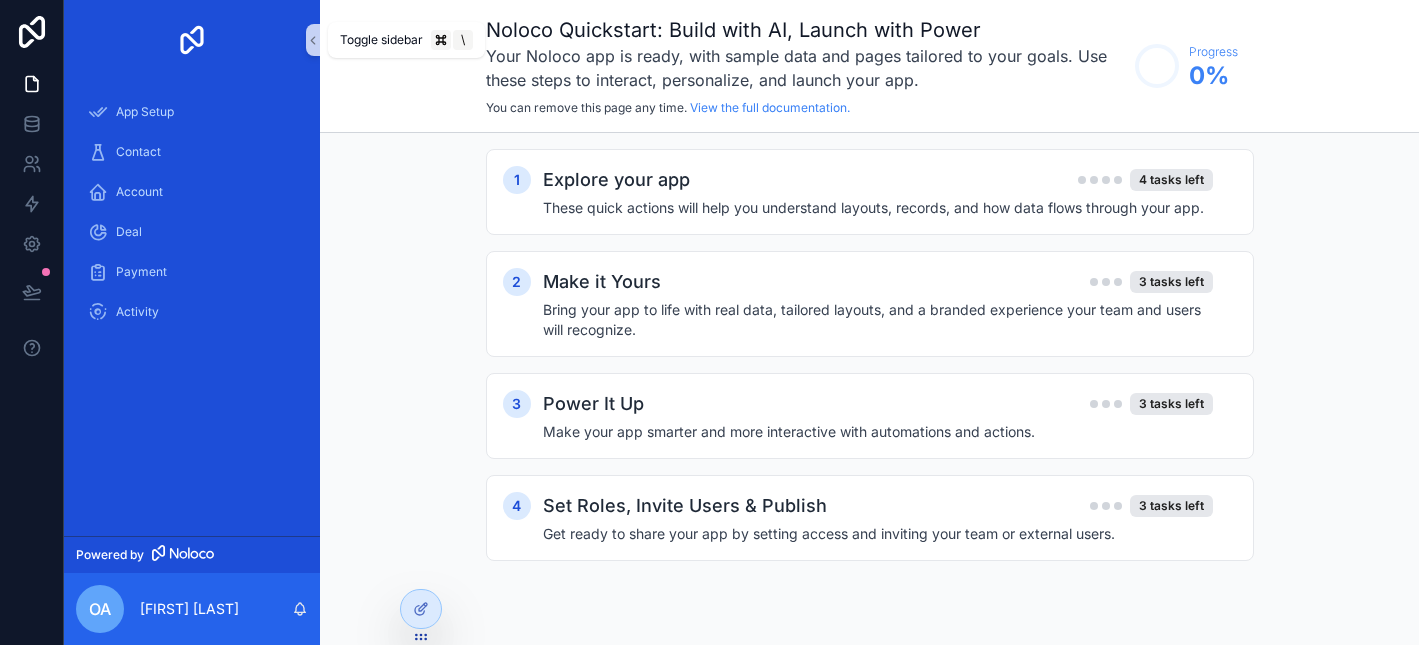 click 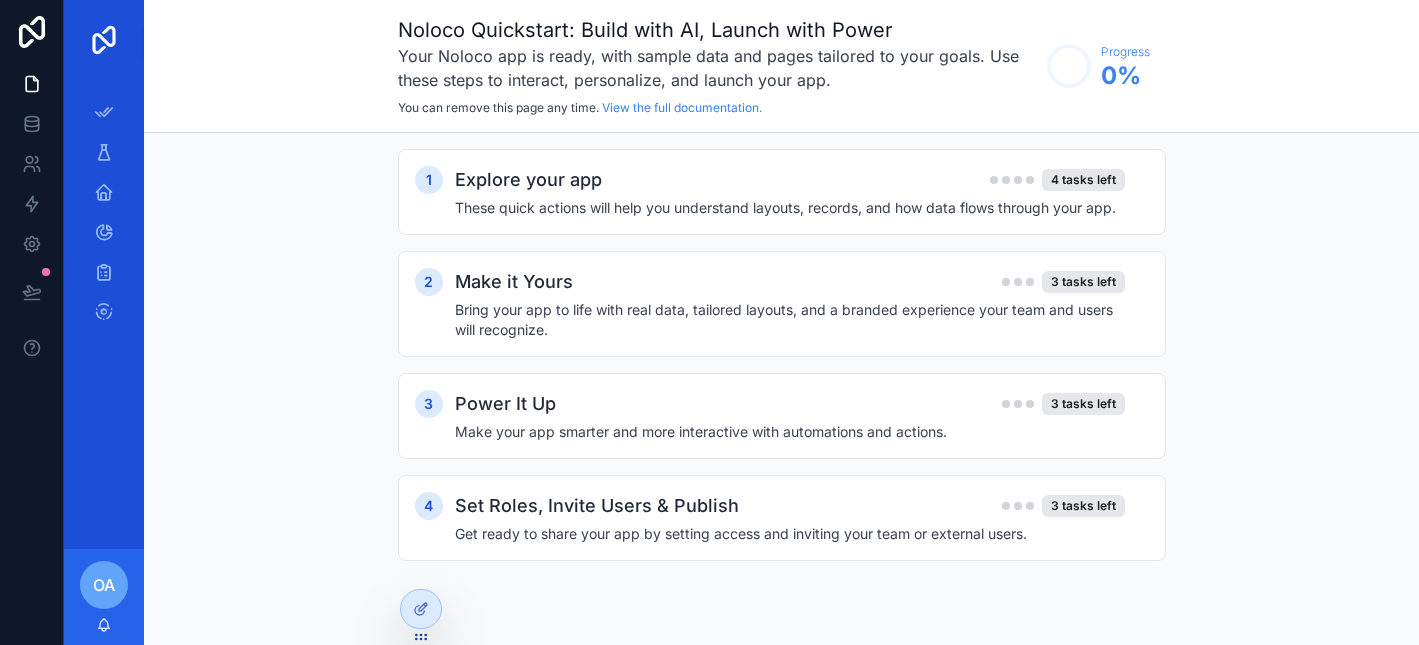 click on "App Setup Contact Account Deal Payment Activity" at bounding box center [104, 218] 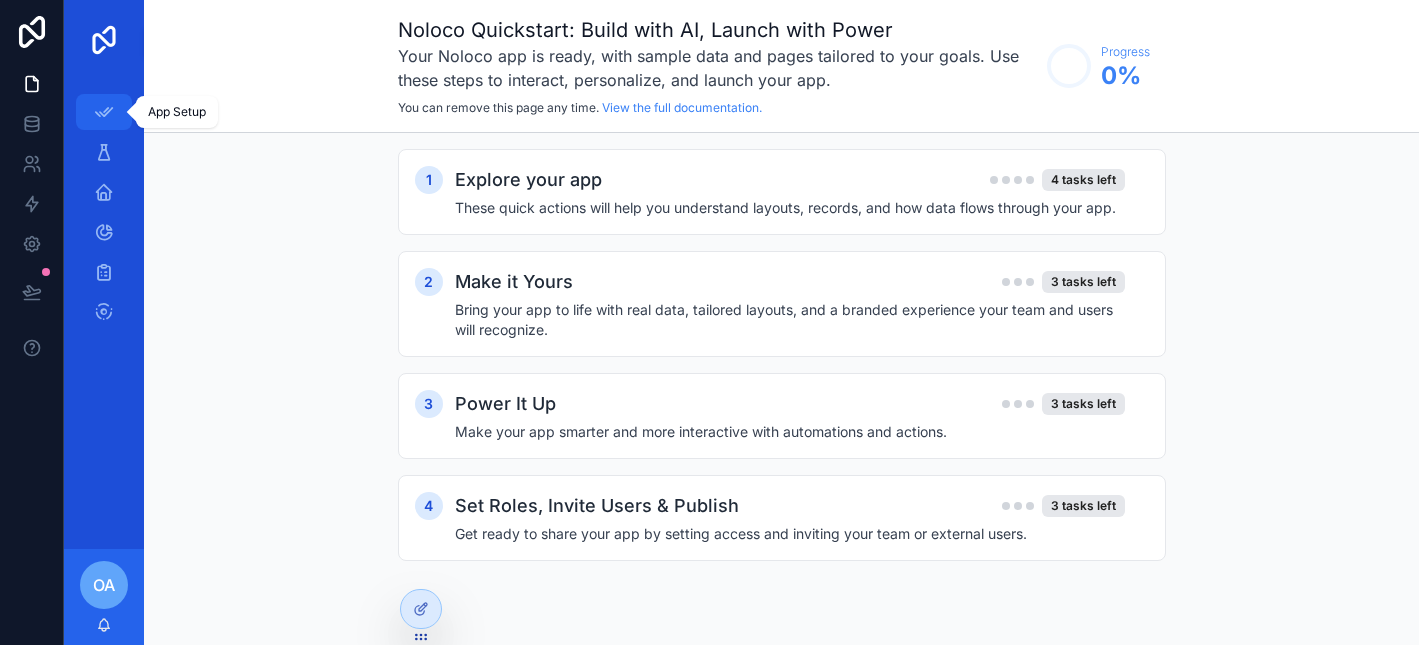 click at bounding box center (104, 112) 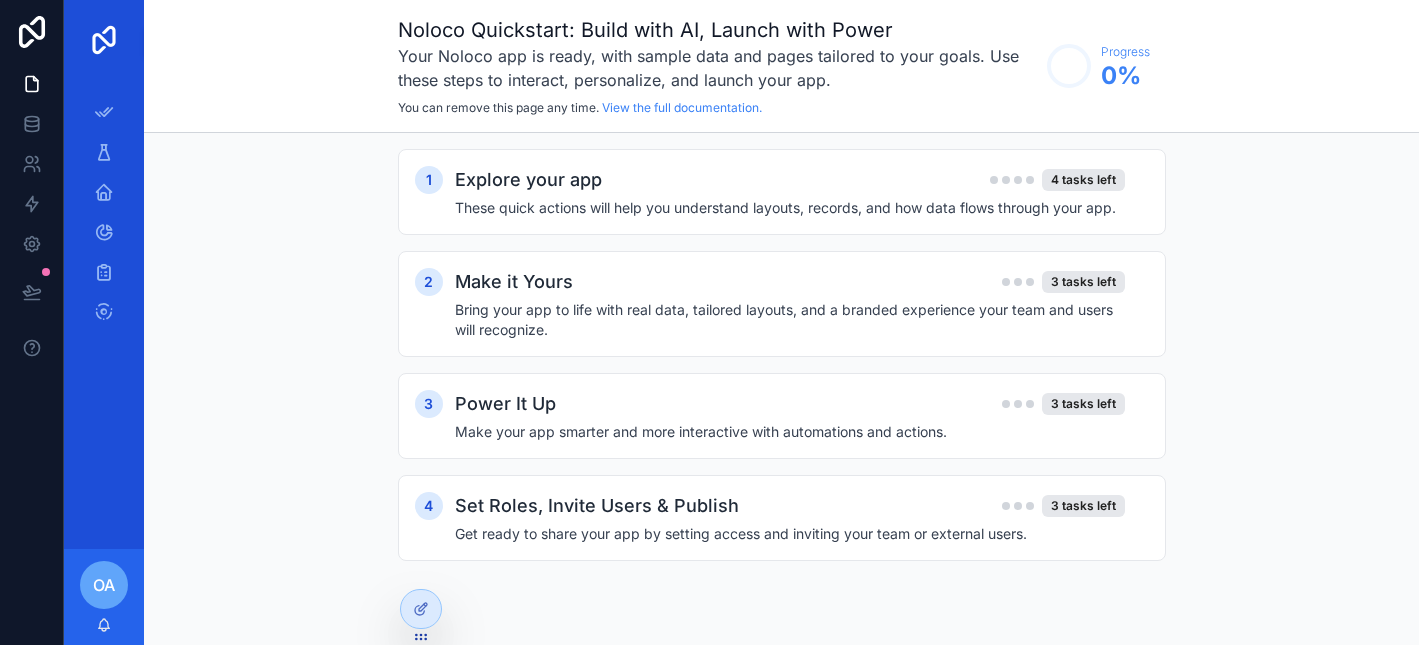 click on "Noloco Quickstart: Build with AI, Launch with Power Your Noloco app is ready, with sample data and pages tailored to your goals. Use these steps to interact, personalize, and launch your app. You can remove this page any time.   View the full documentation. Progress 0 %" at bounding box center [781, 66] 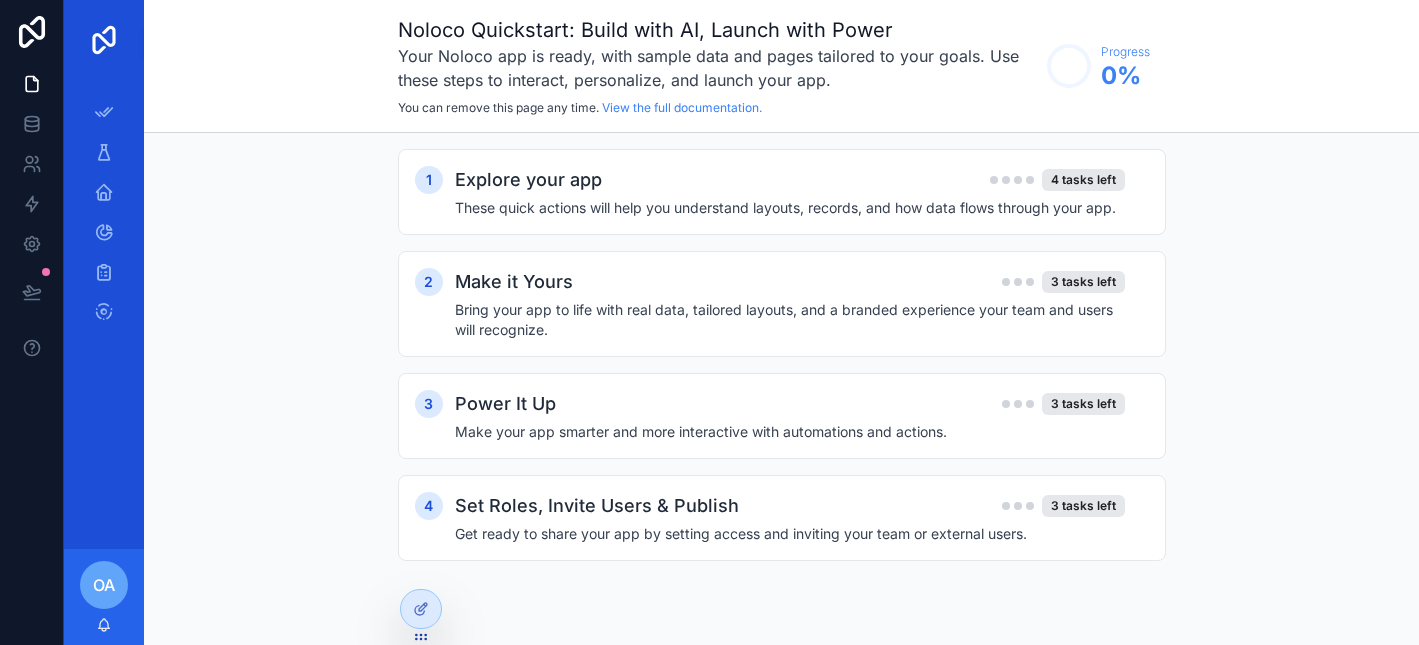 click on "App Setup Contact Account Deal Payment Activity" at bounding box center (104, 218) 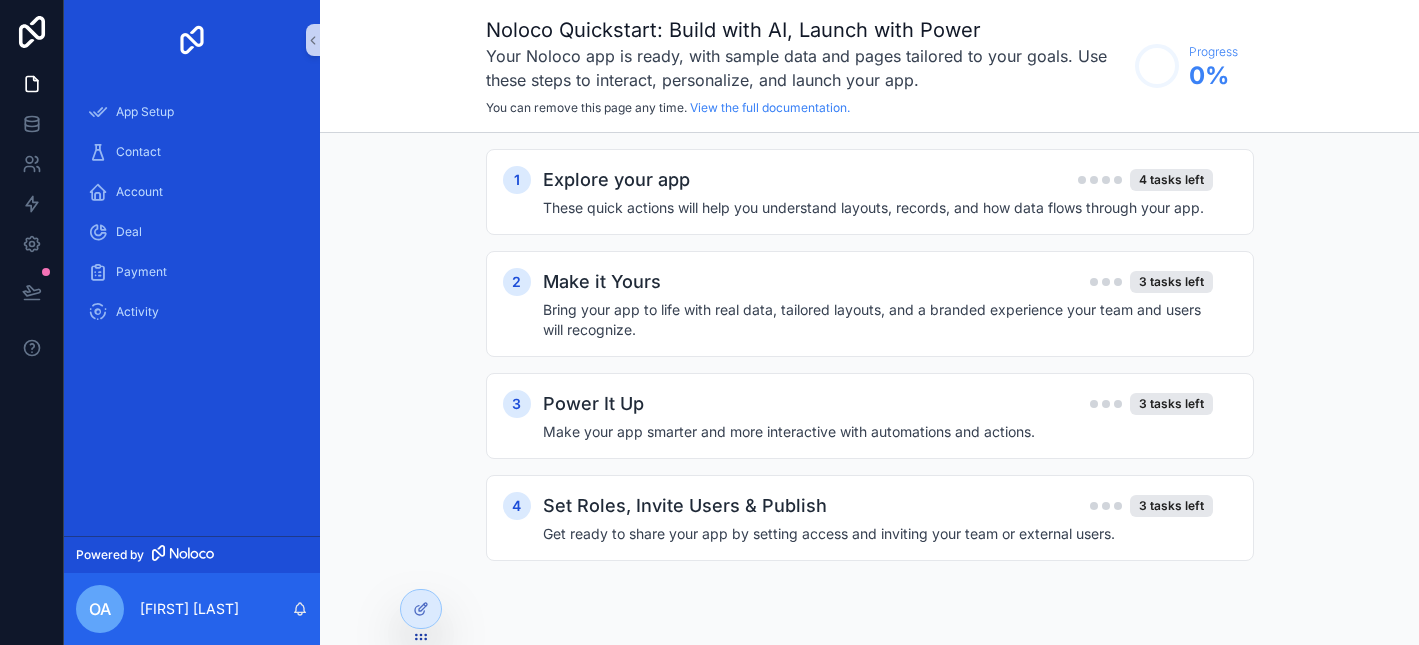 scroll, scrollTop: 0, scrollLeft: 0, axis: both 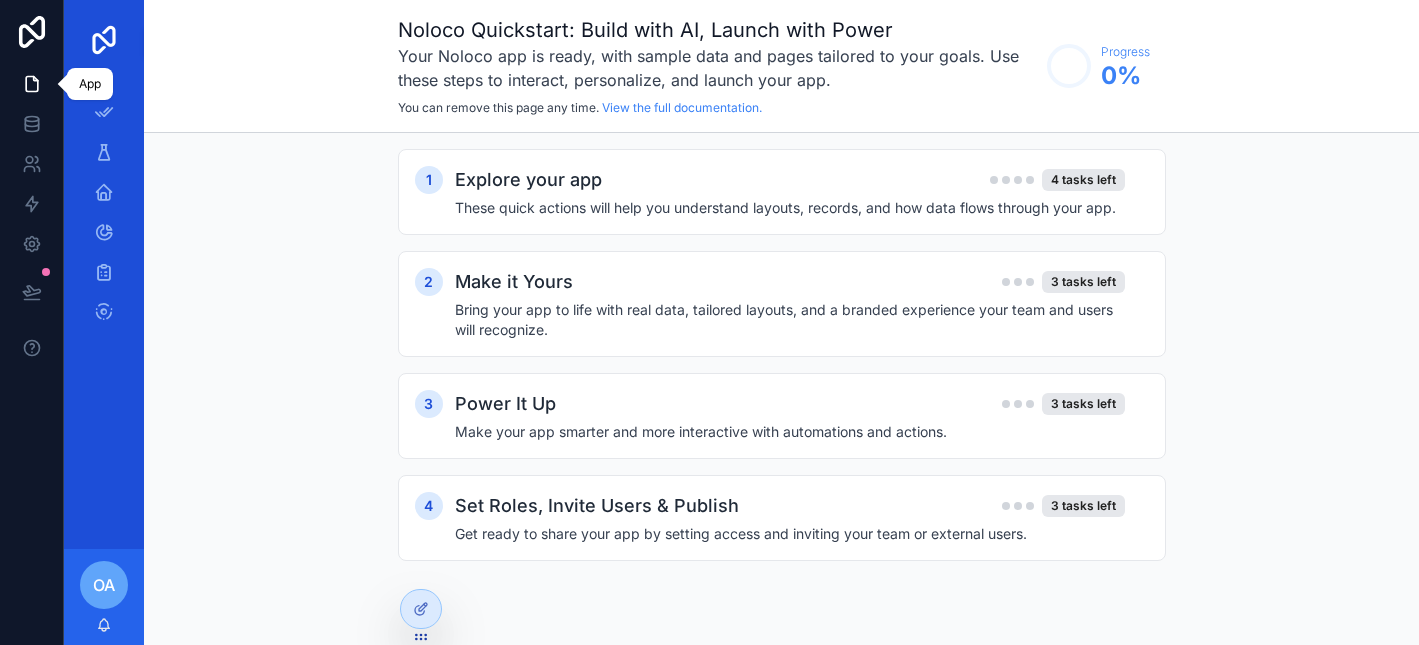 click 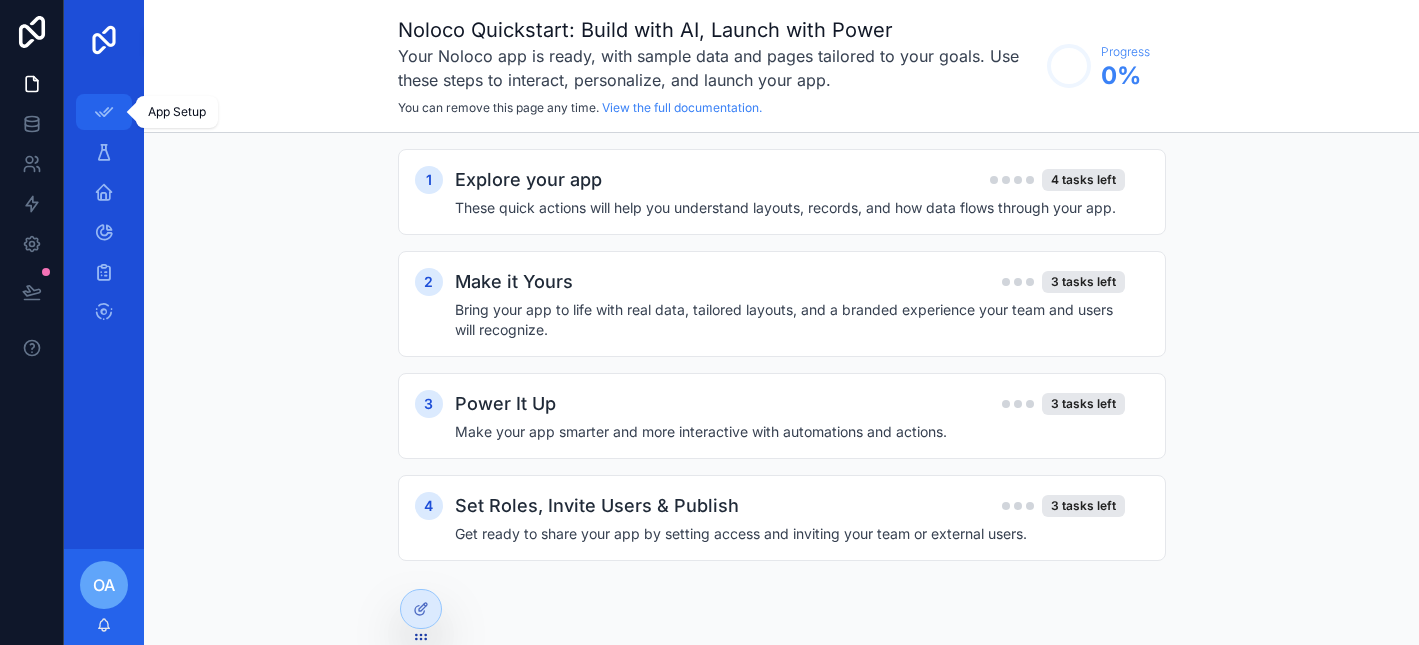 click at bounding box center (104, 112) 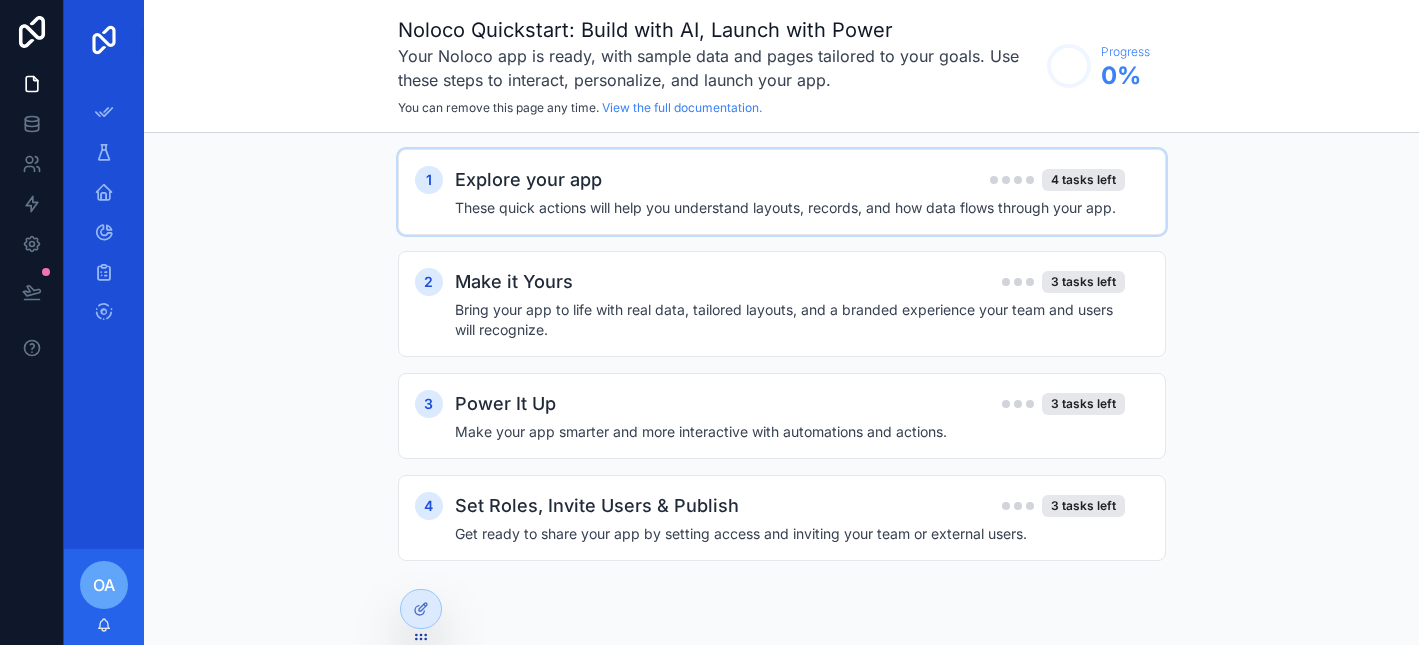 click on "Explore your app 4 tasks left These quick actions will help you understand layouts, records, and how data flows through your app." at bounding box center (802, 192) 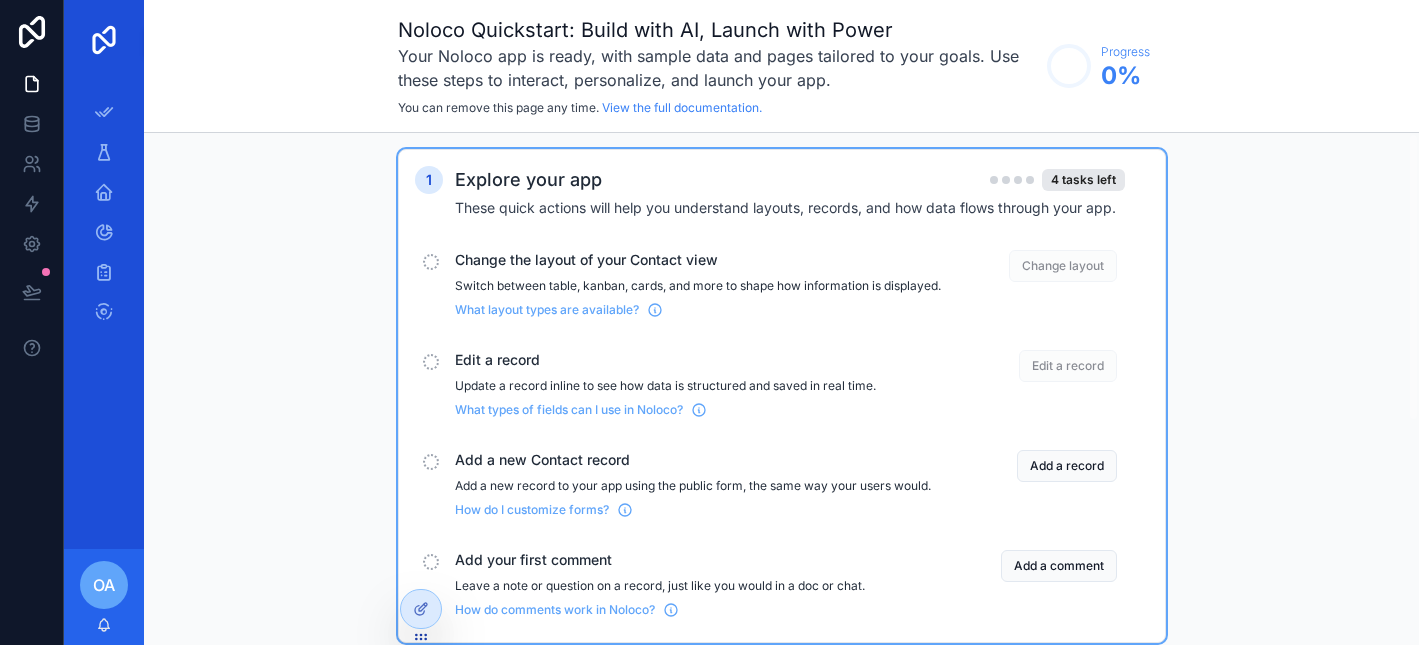 click on "Change the layout of your Contact view Switch between table, kanban, cards, and more to shape how information is displayed. What layout types are available?" at bounding box center [698, 284] 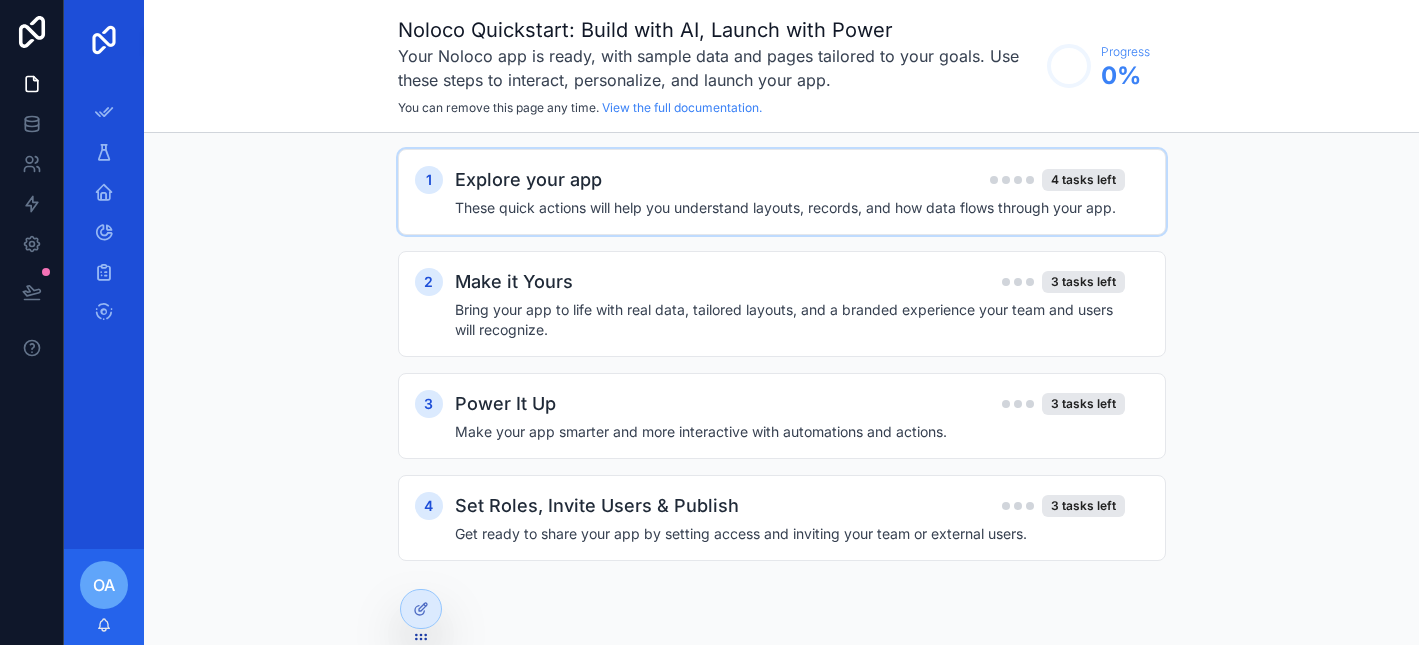 click on "Explore your app 4 tasks left" at bounding box center [790, 180] 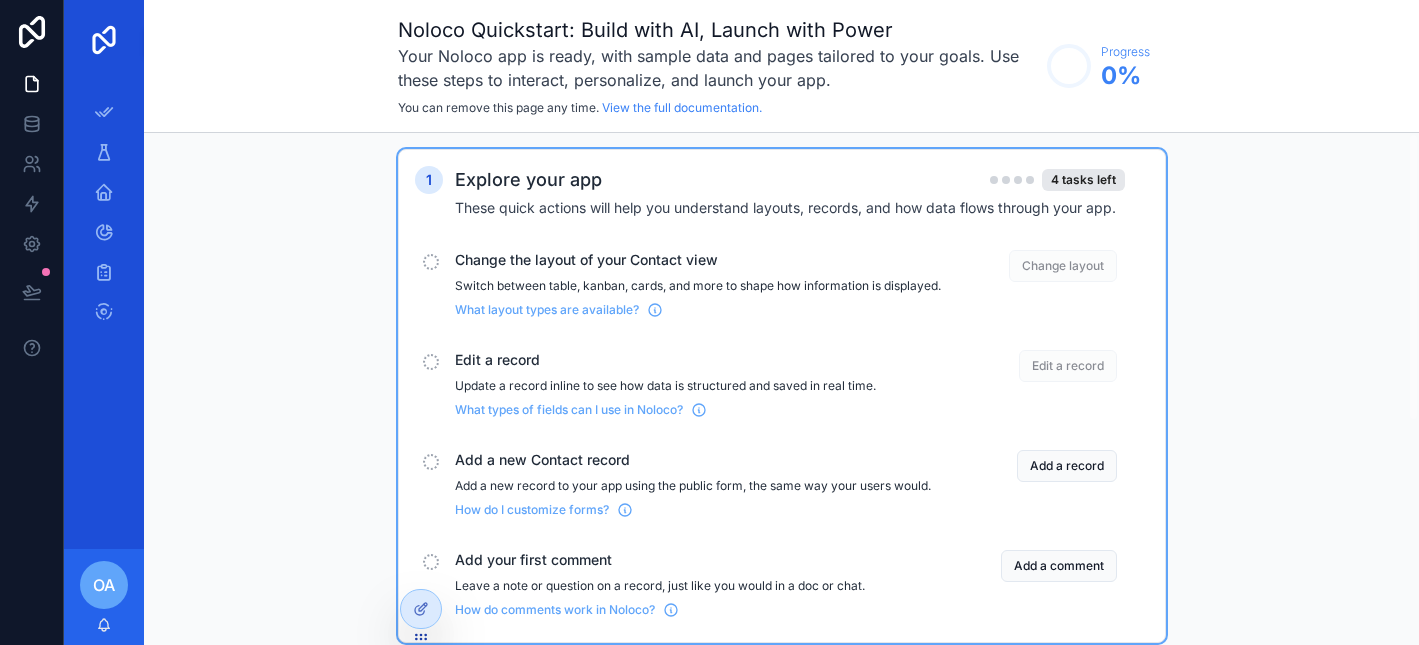 click at bounding box center [431, 262] 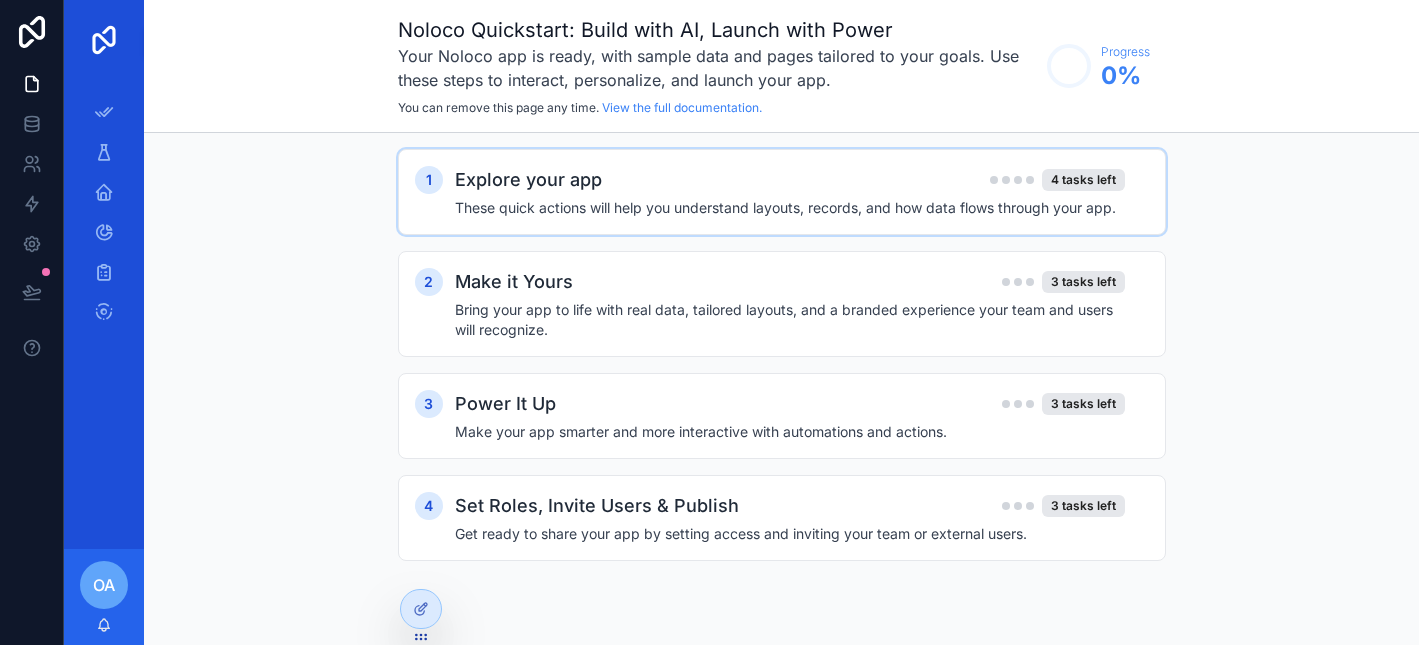 click on "These quick actions will help you understand layouts, records, and how data flows through your app." at bounding box center (790, 208) 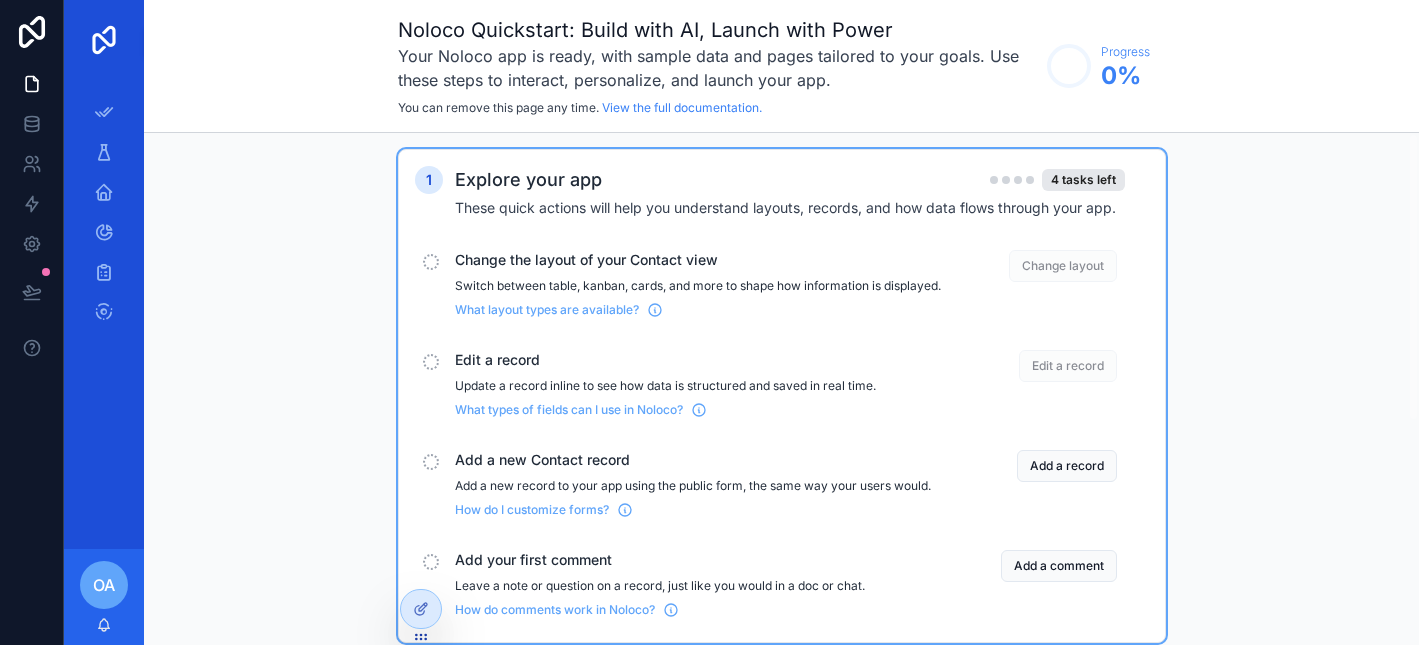 click on "Change layout" at bounding box center [1063, 266] 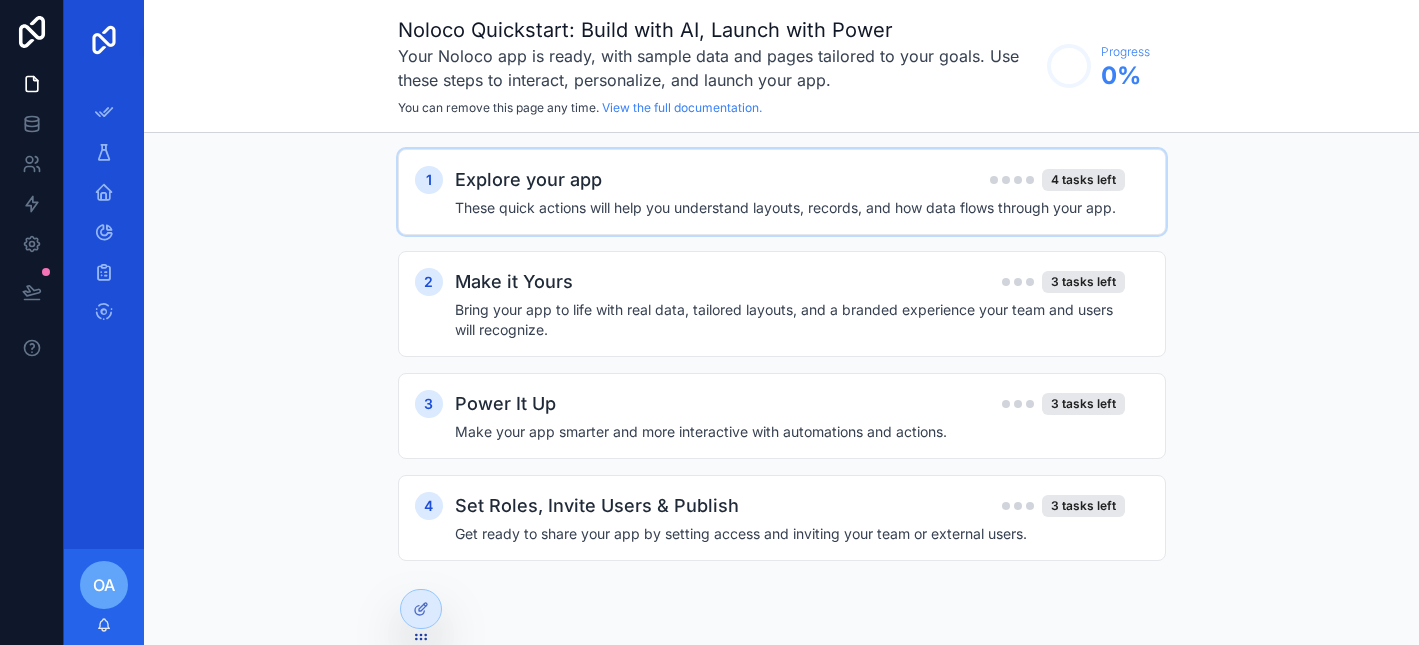click on "1 Explore your app 4 tasks left These quick actions will help you understand layouts, records, and how data flows through your app." at bounding box center (782, 192) 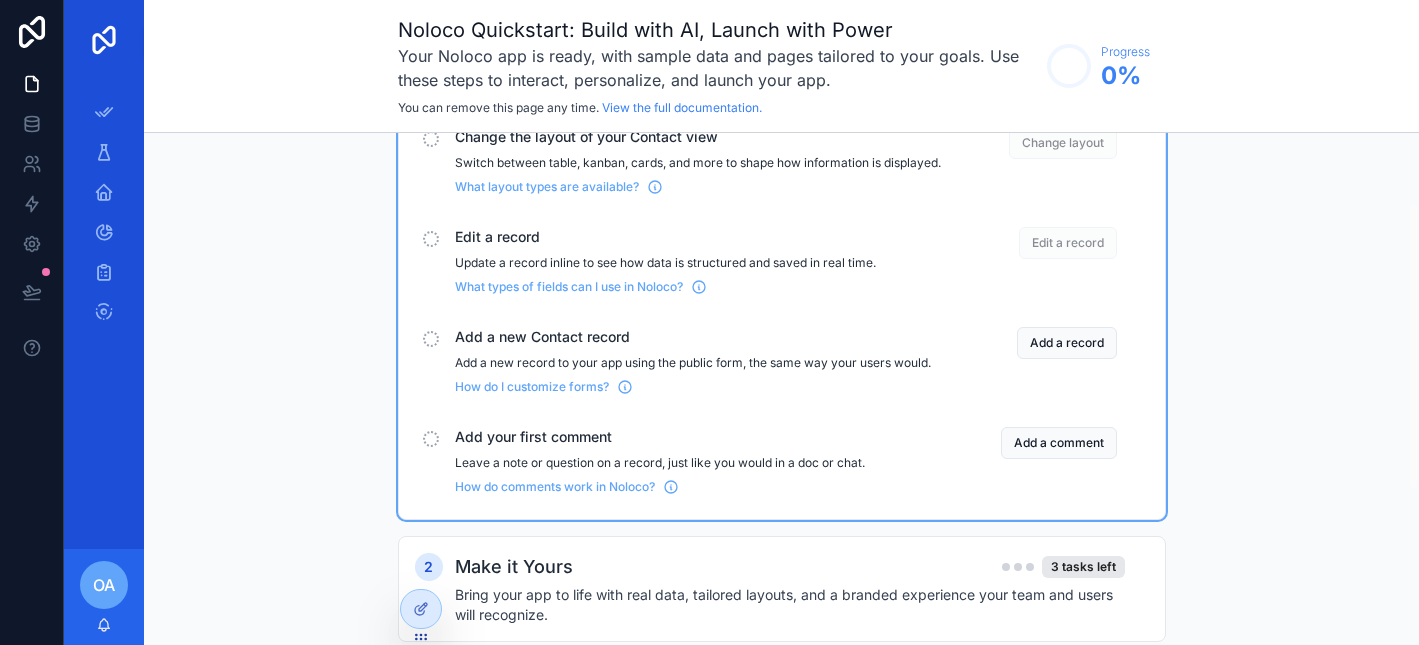 scroll, scrollTop: 134, scrollLeft: 0, axis: vertical 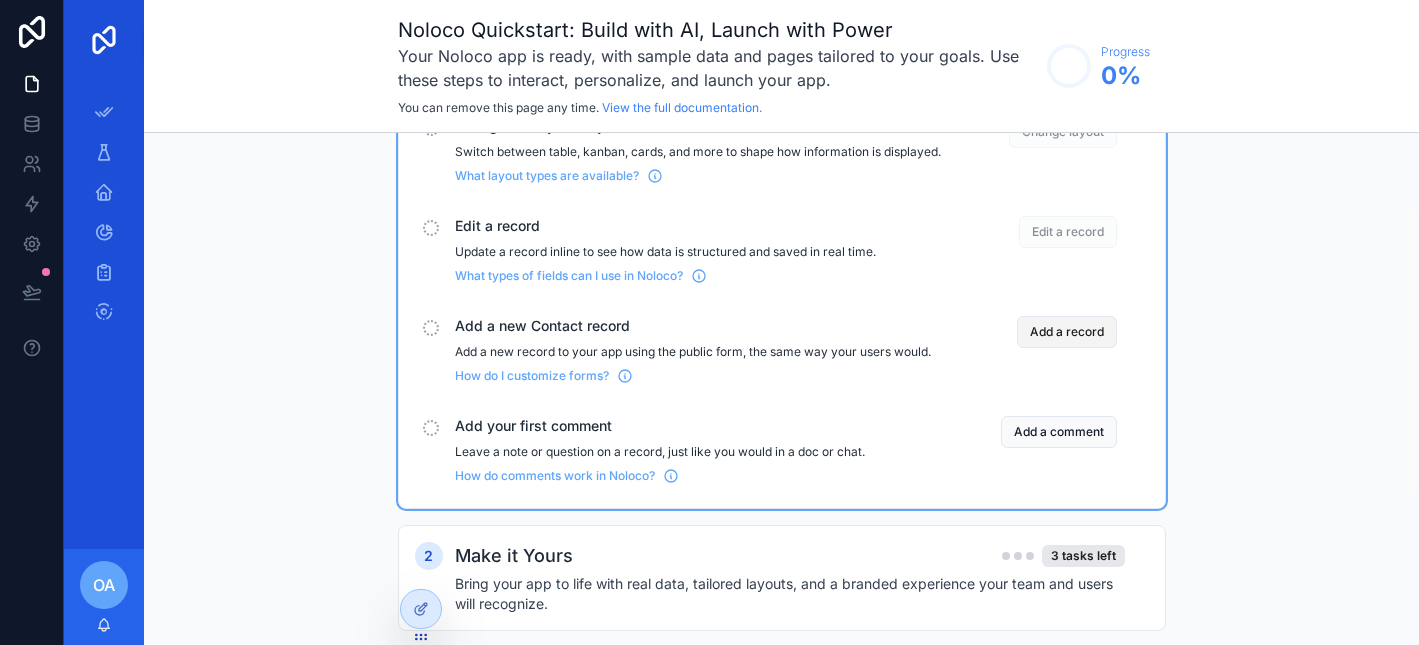 click on "Add a record" at bounding box center [1067, 332] 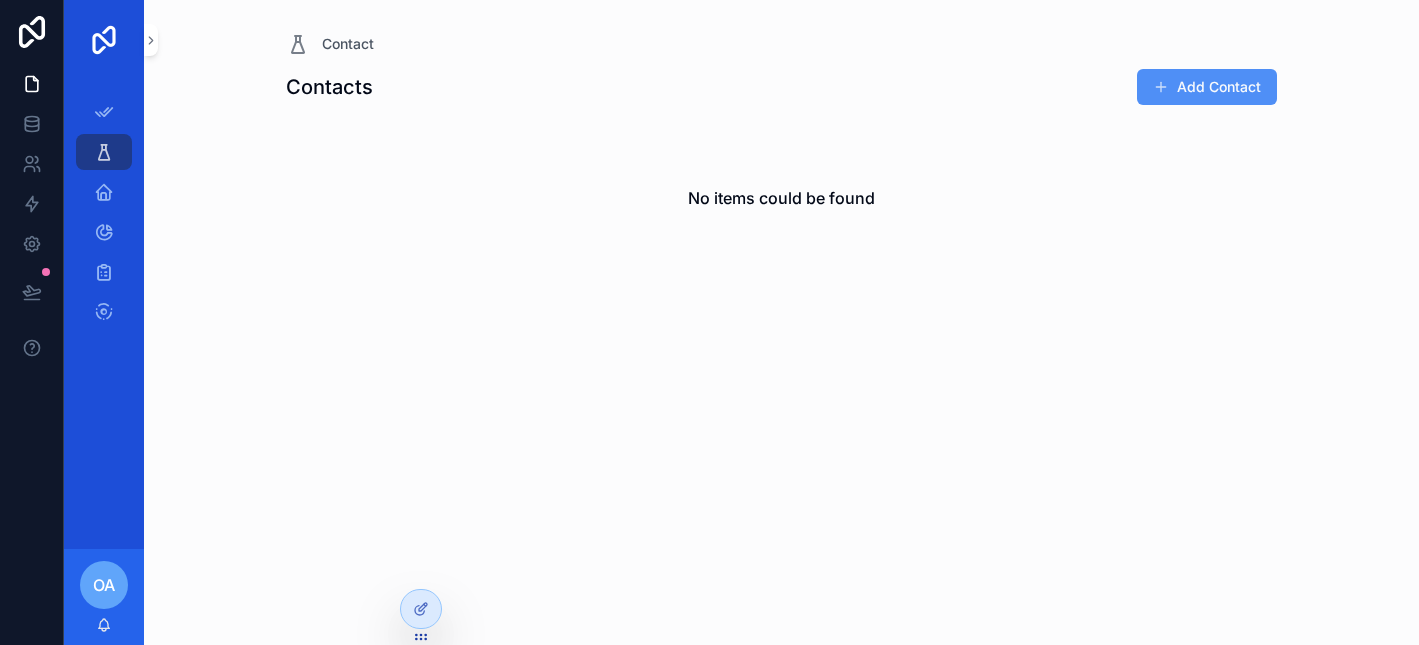 click at bounding box center [1161, 87] 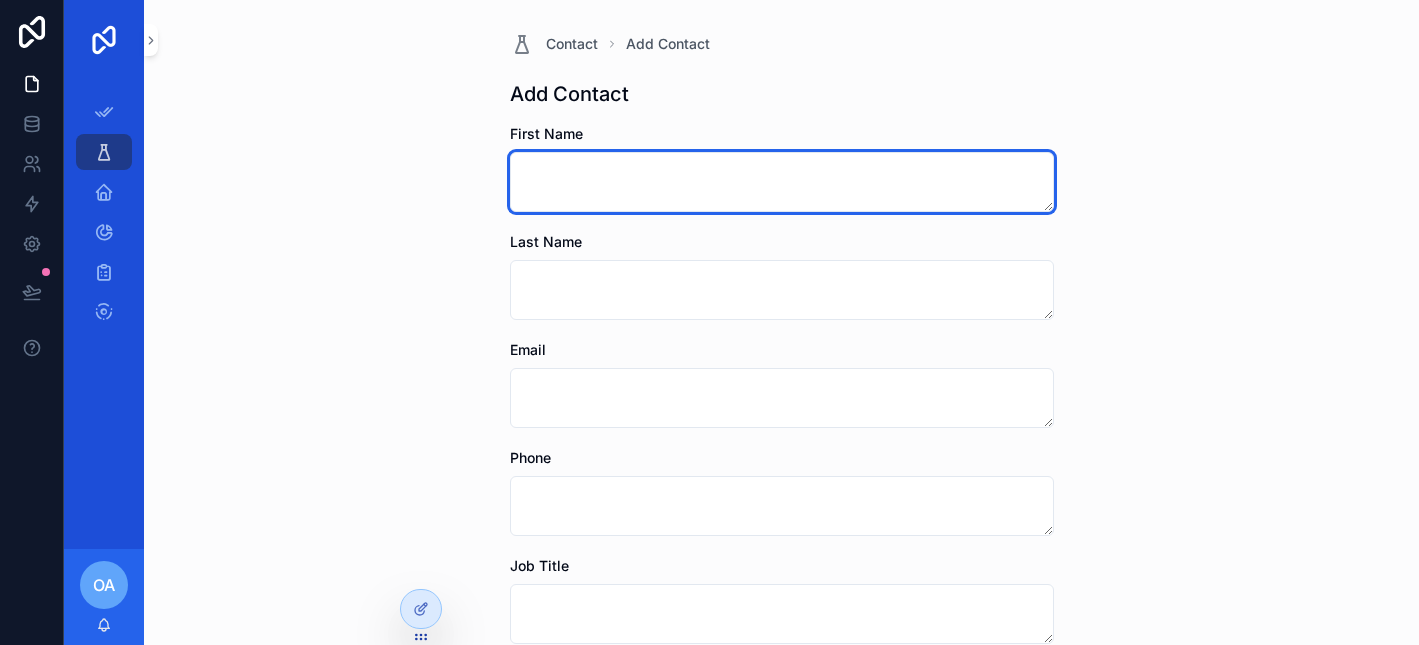 click at bounding box center [782, 182] 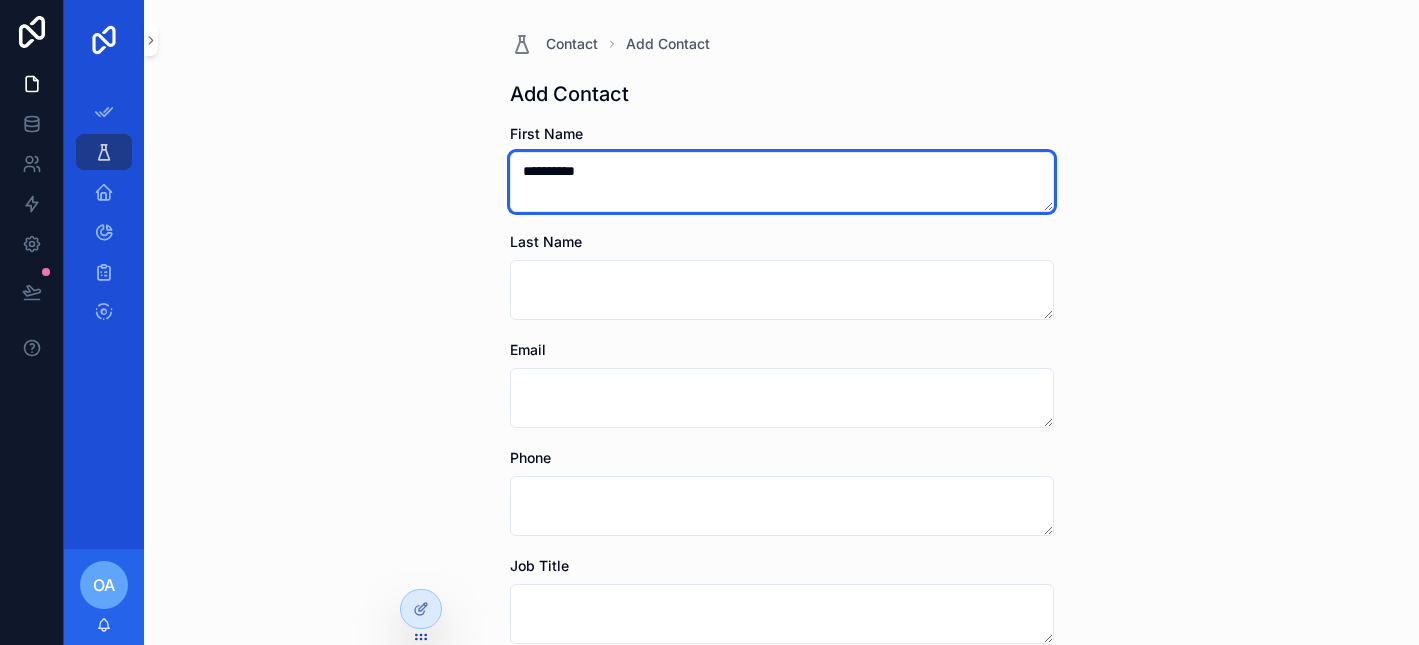 click on "**********" at bounding box center [782, 182] 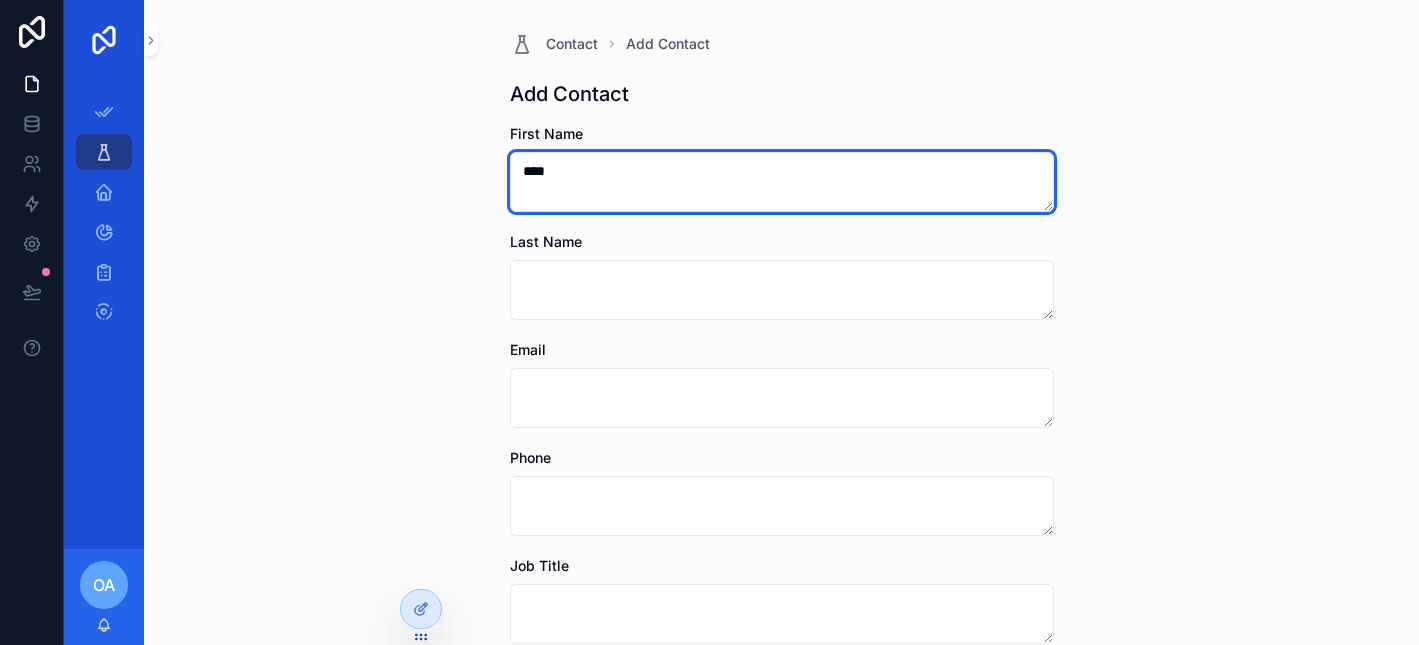 type on "****" 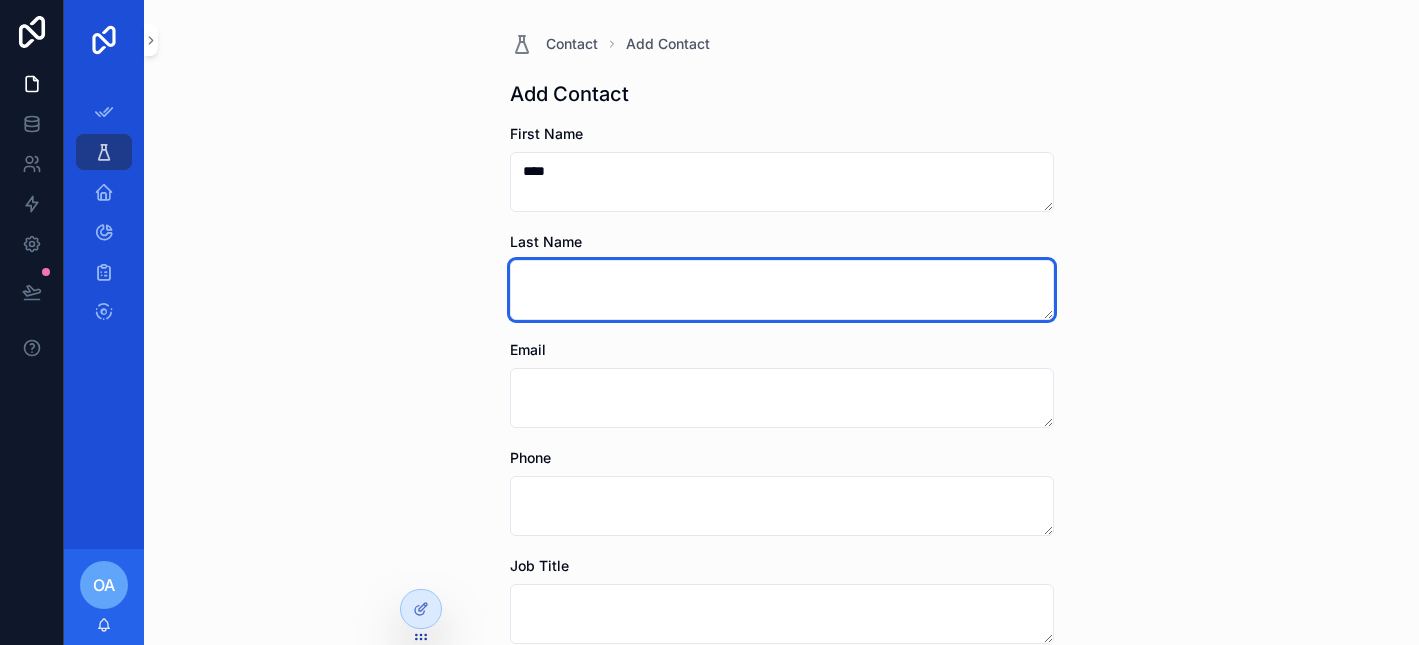 click at bounding box center [782, 290] 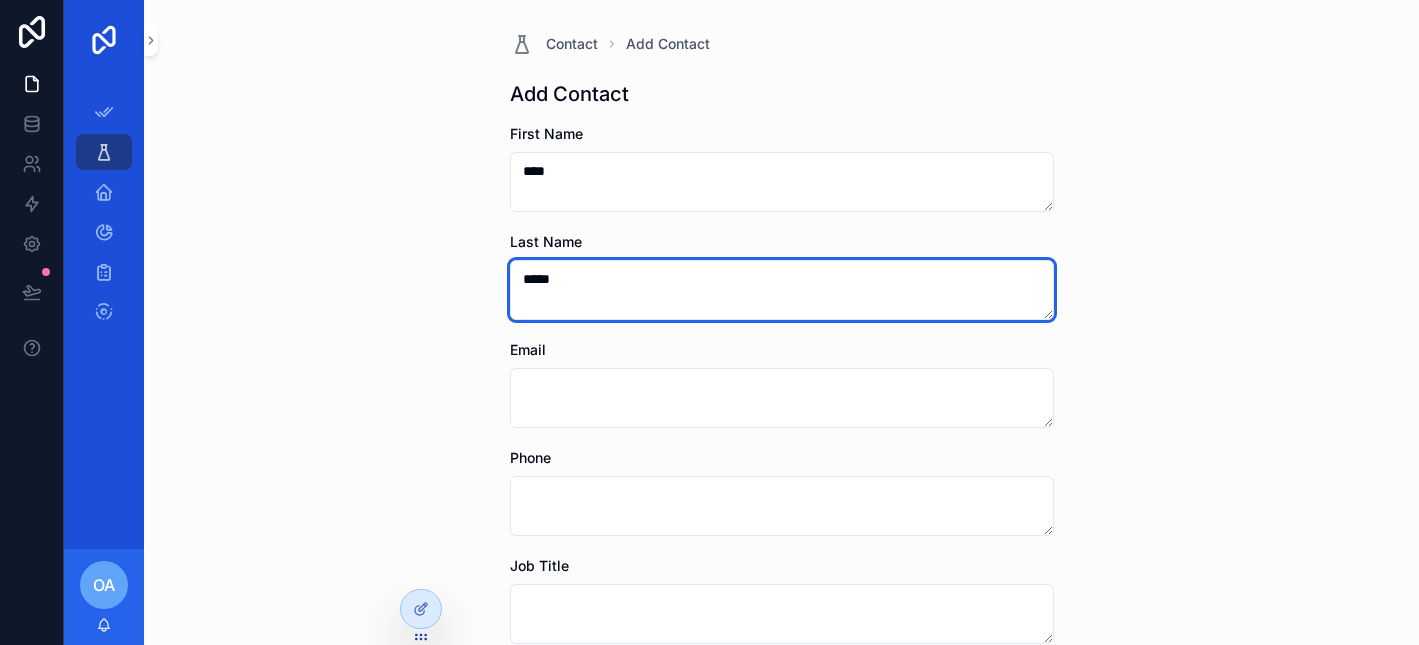 type on "*****" 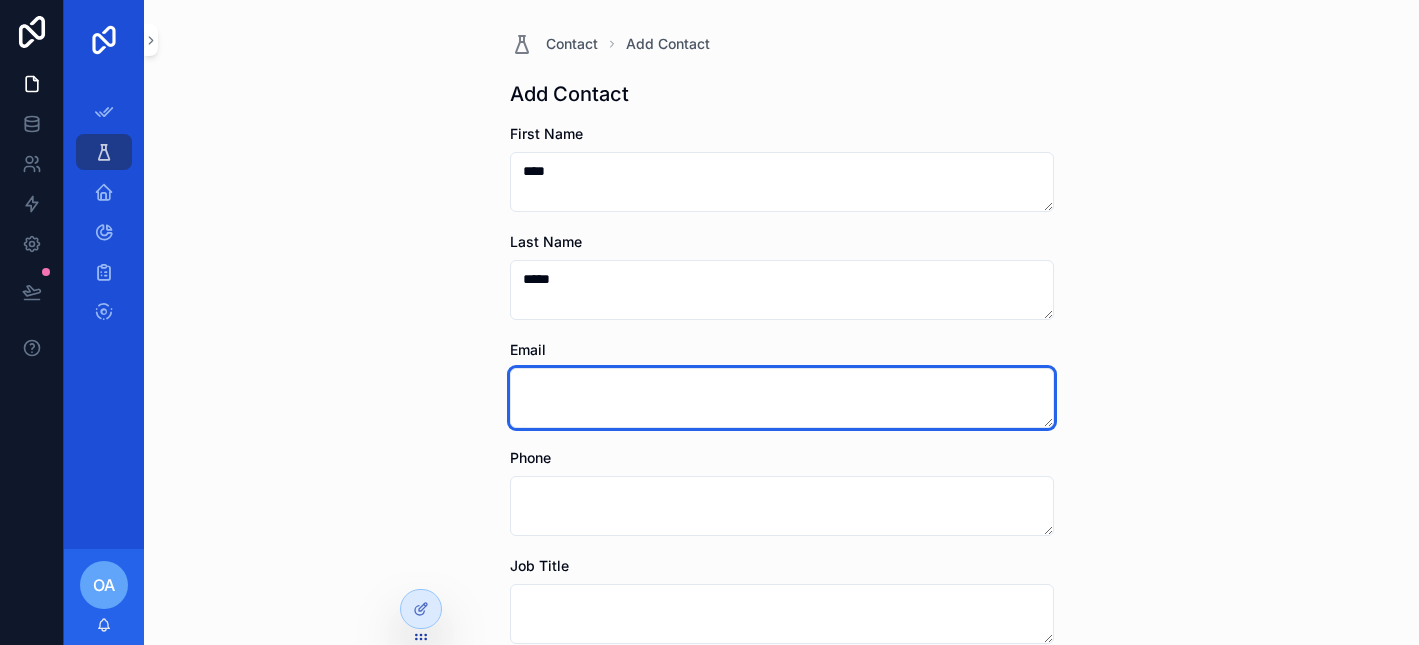 click at bounding box center [782, 398] 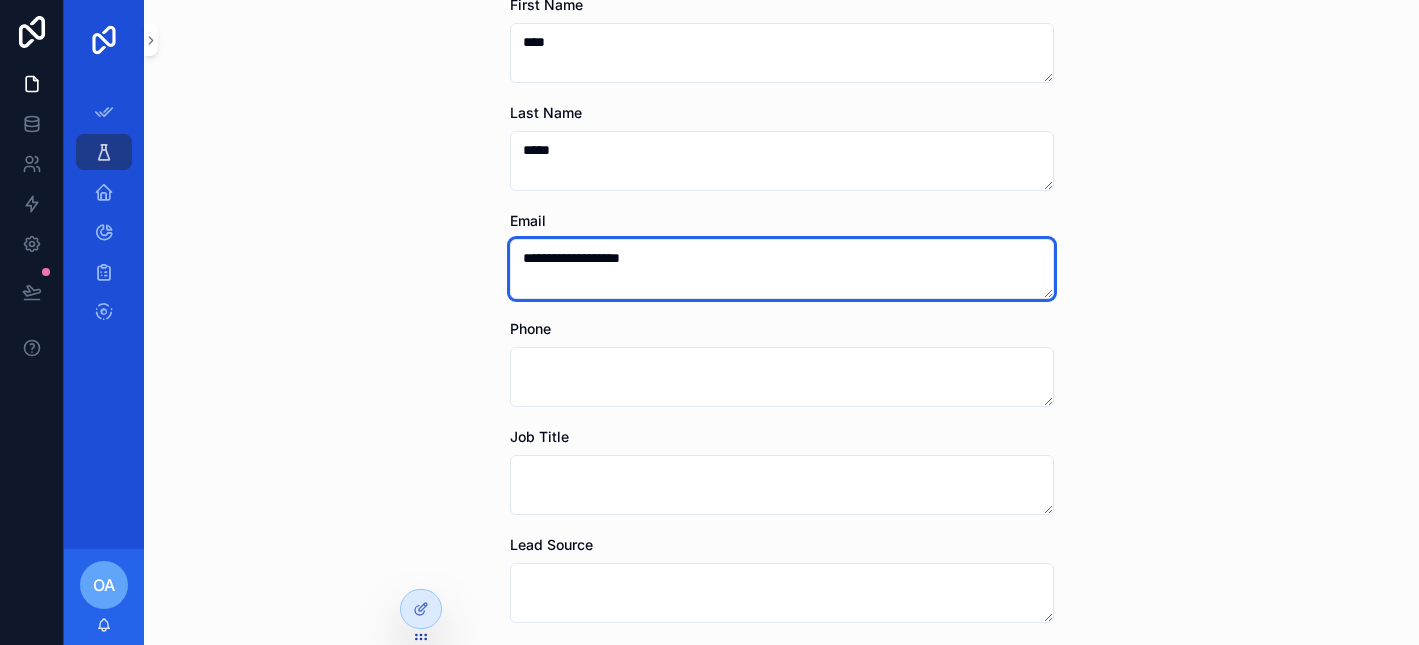 type on "**********" 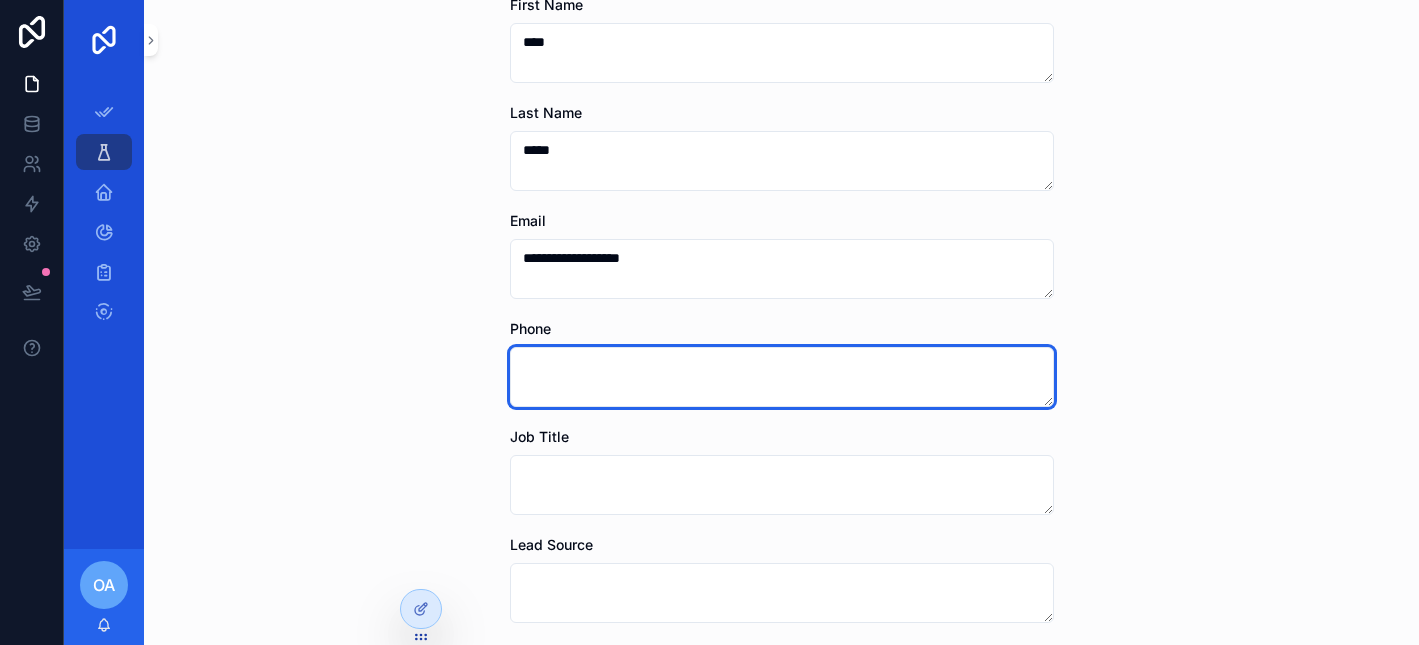 click at bounding box center (782, 377) 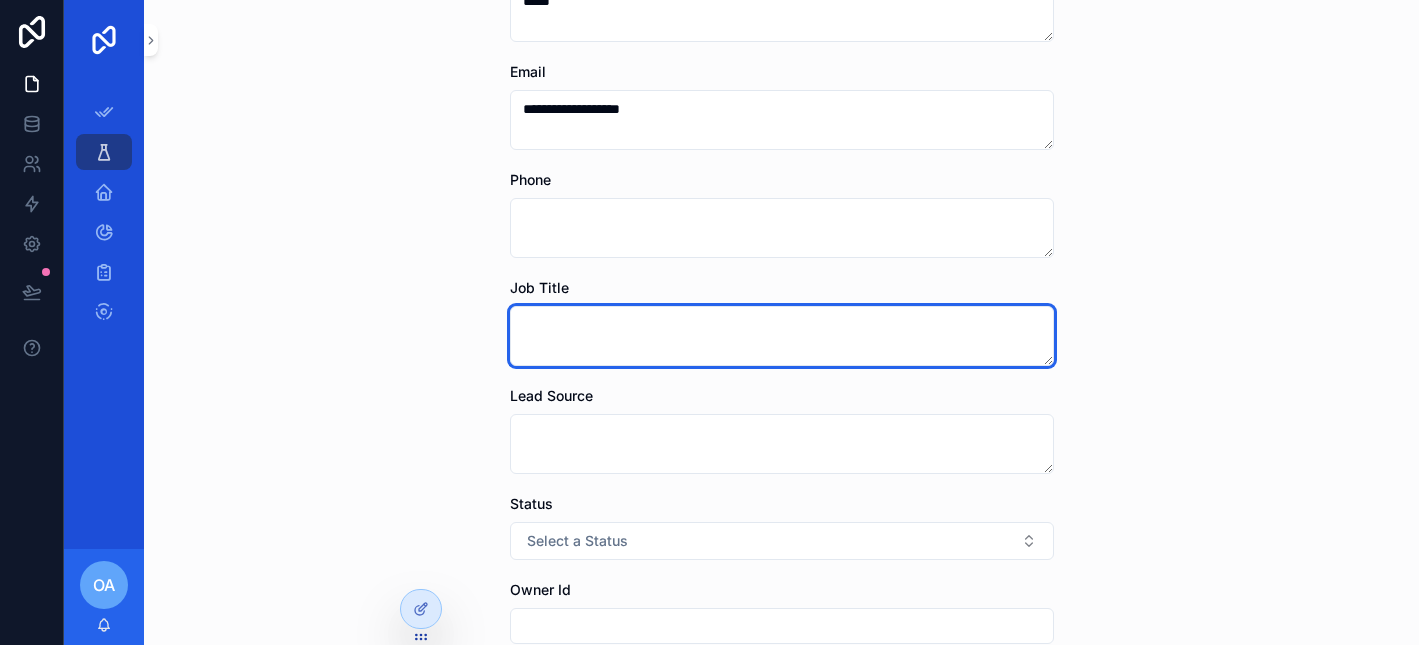 click at bounding box center [782, 336] 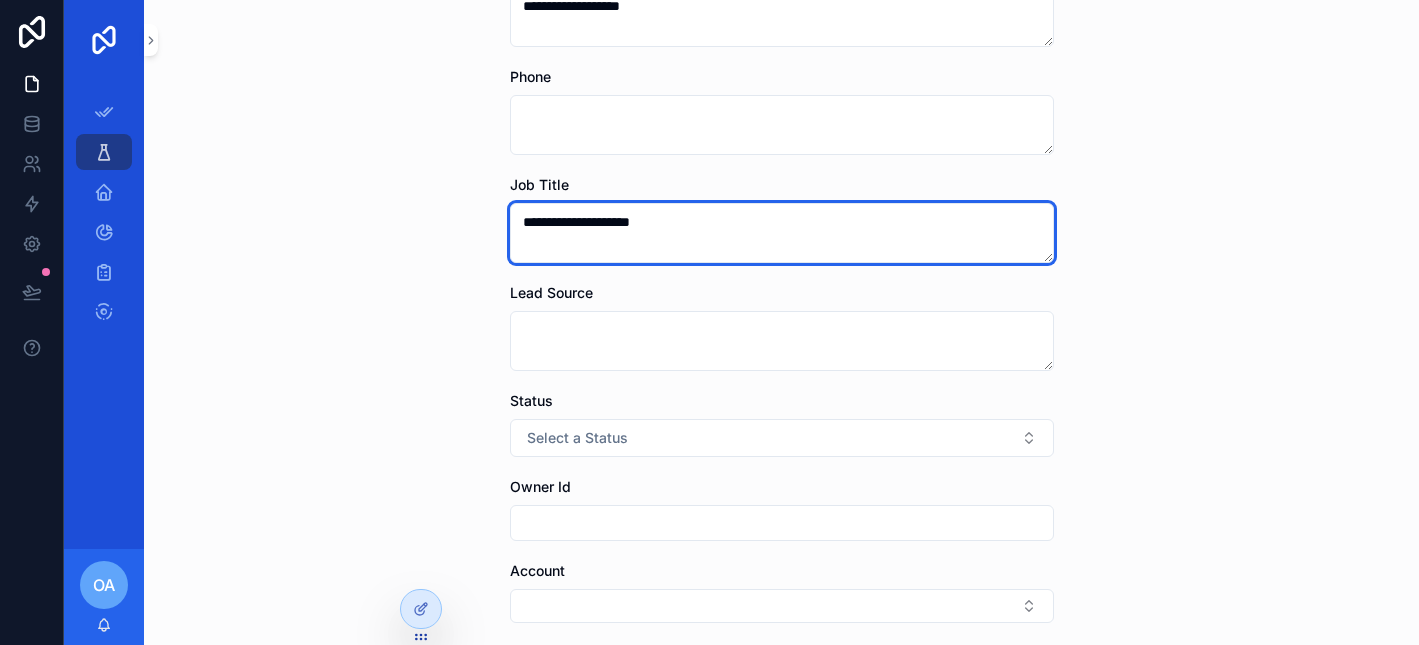 scroll, scrollTop: 384, scrollLeft: 0, axis: vertical 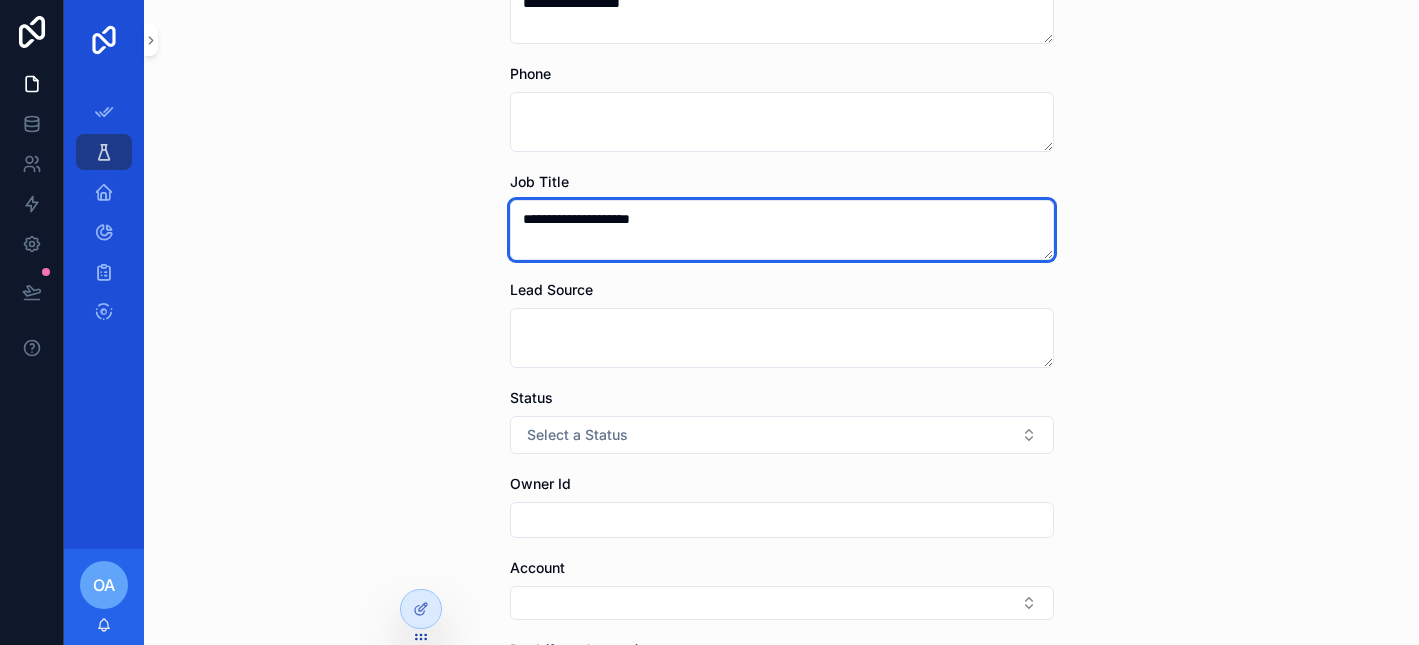 type on "**********" 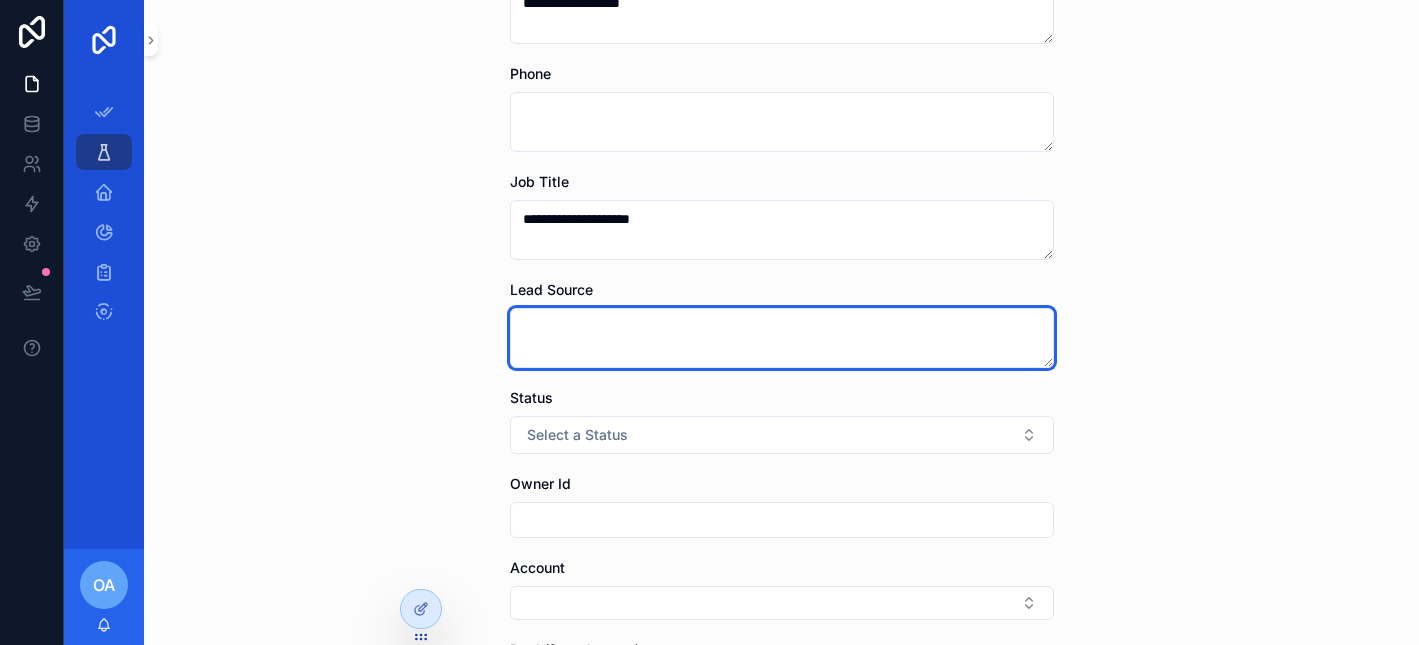 click at bounding box center [782, 338] 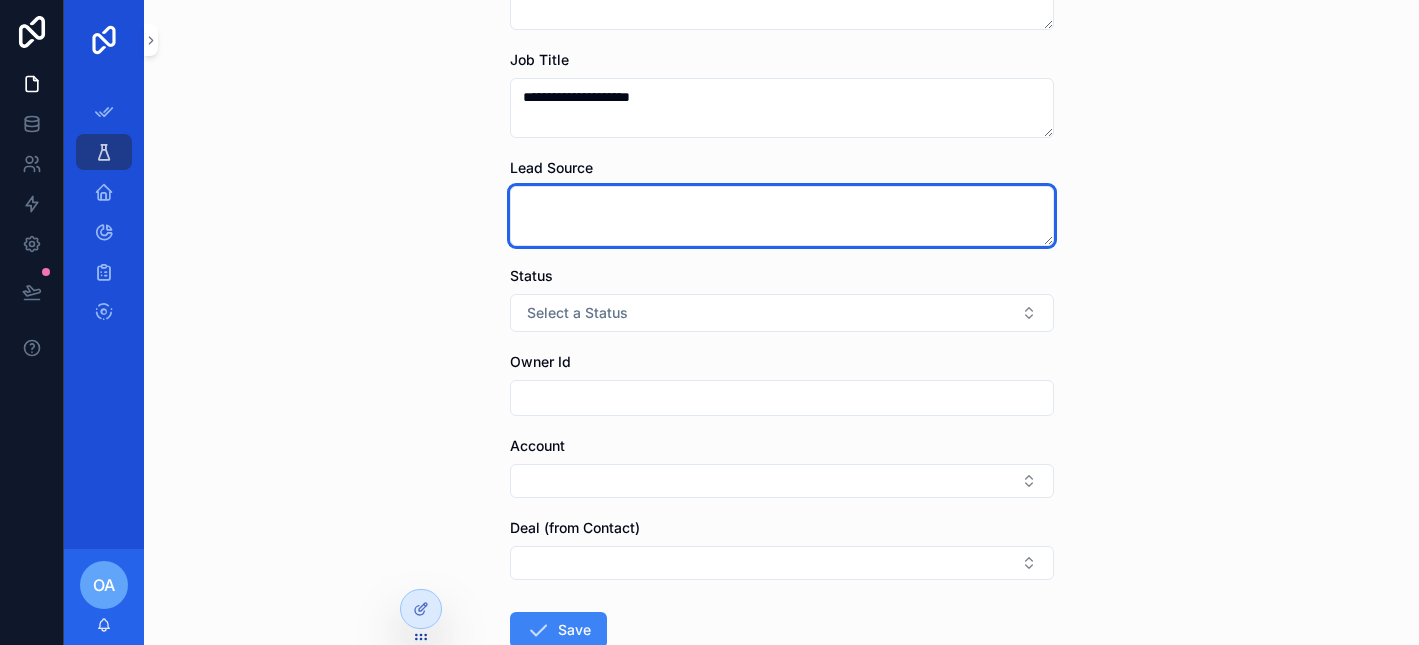 scroll, scrollTop: 508, scrollLeft: 0, axis: vertical 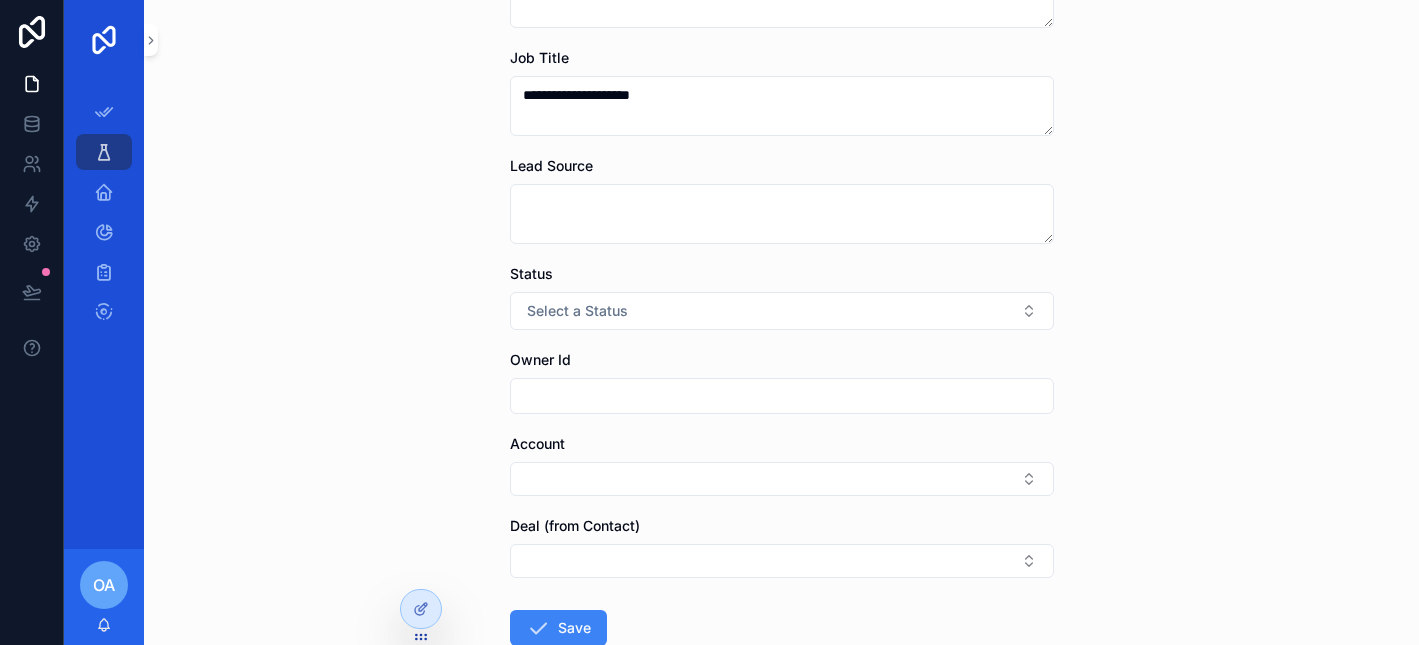 click on "Select a Status" at bounding box center (577, 311) 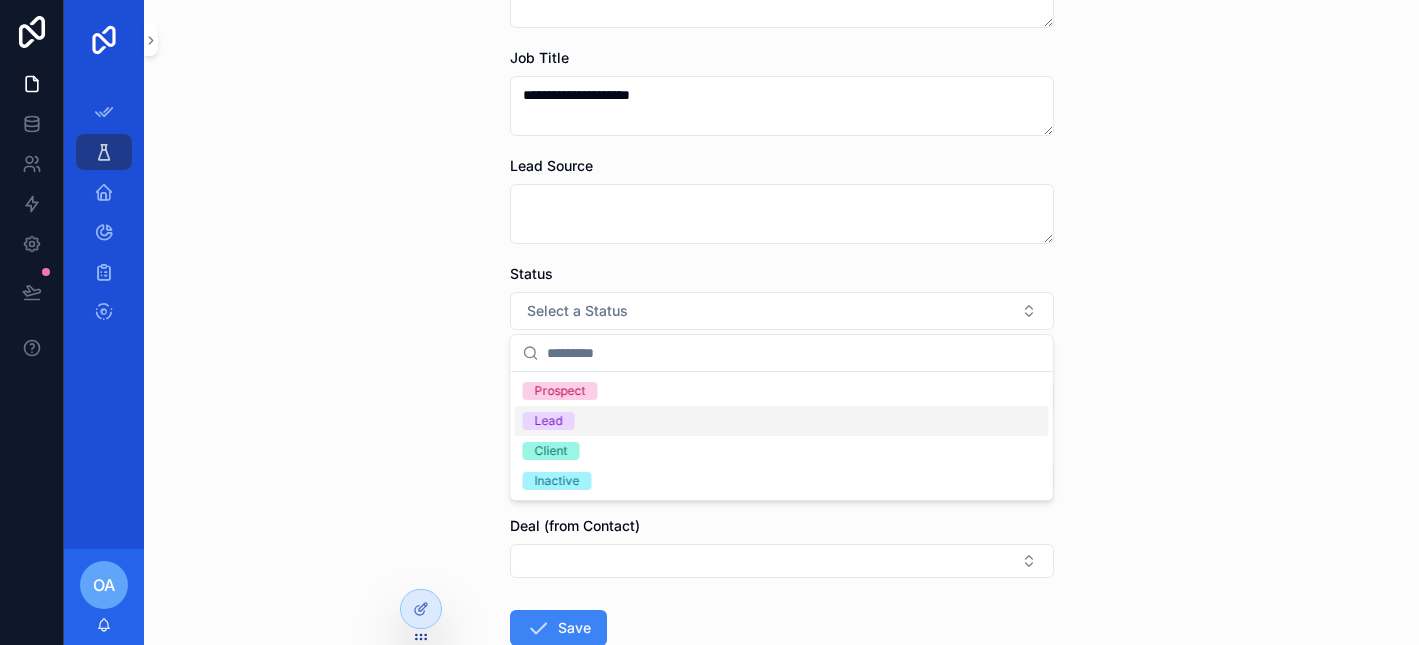 click on "Lead" at bounding box center [782, 421] 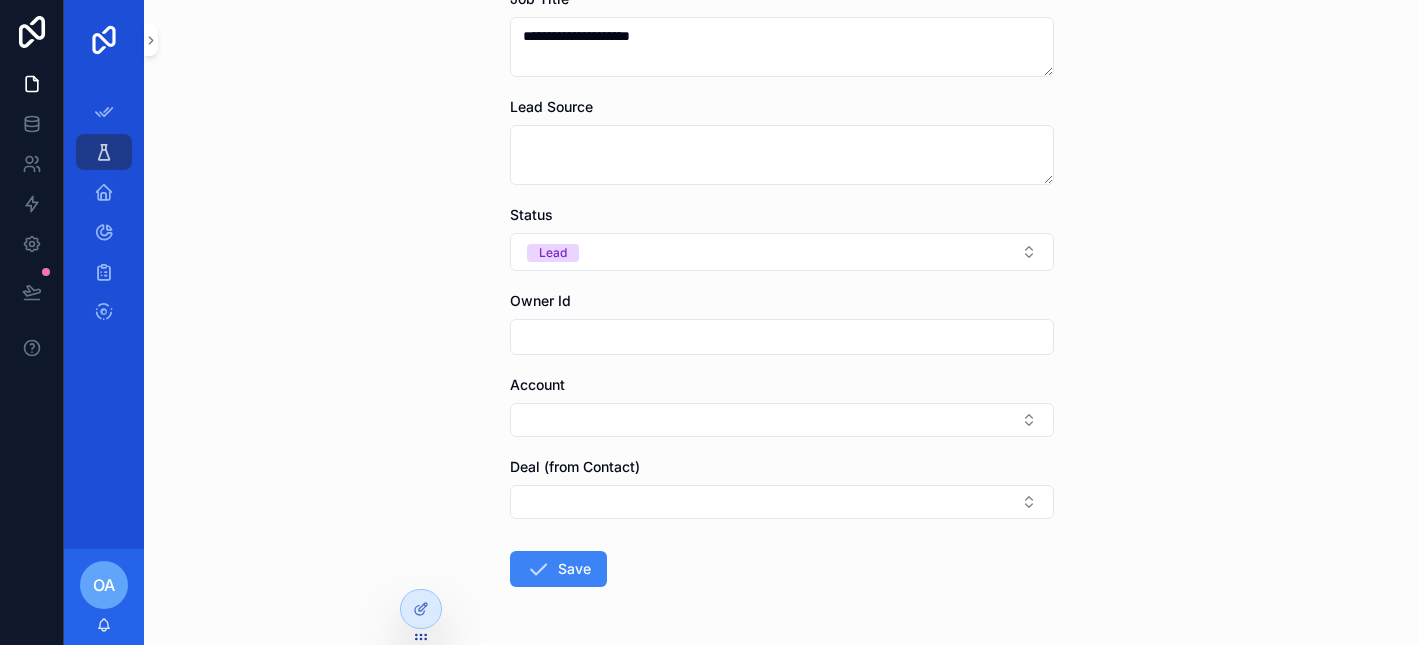 scroll, scrollTop: 637, scrollLeft: 0, axis: vertical 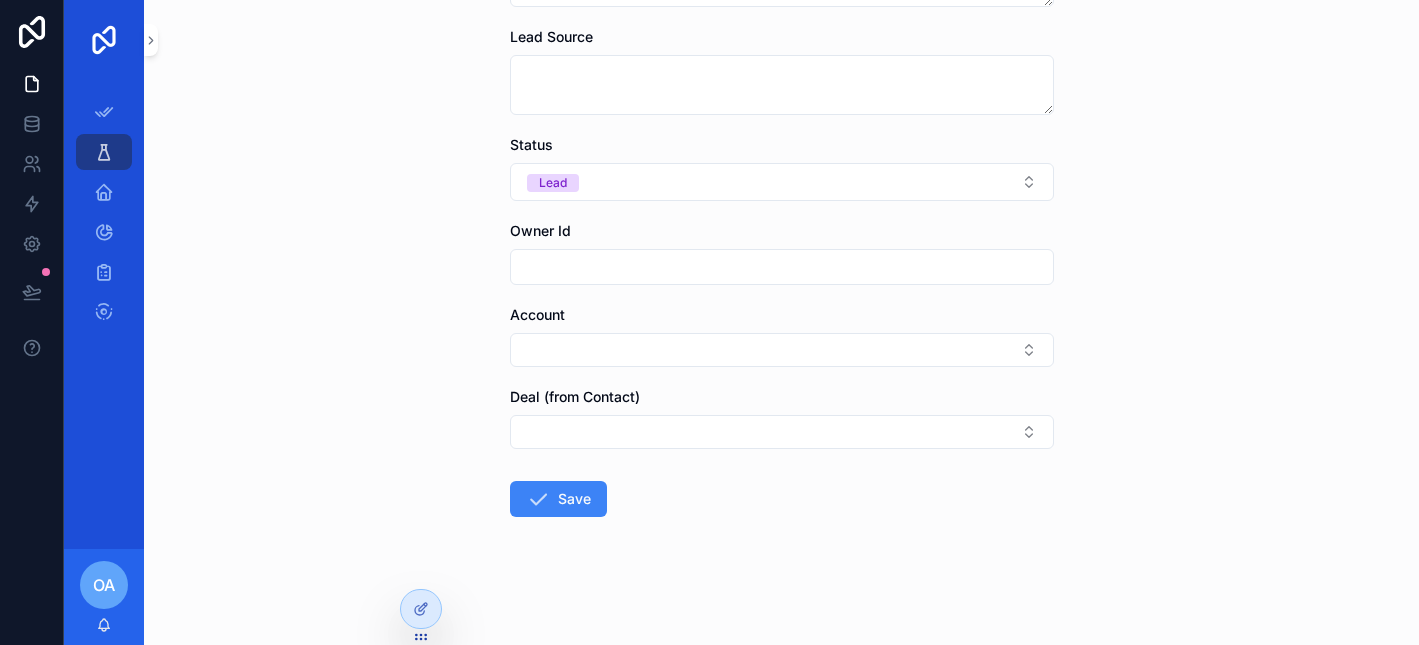 click at bounding box center (782, 267) 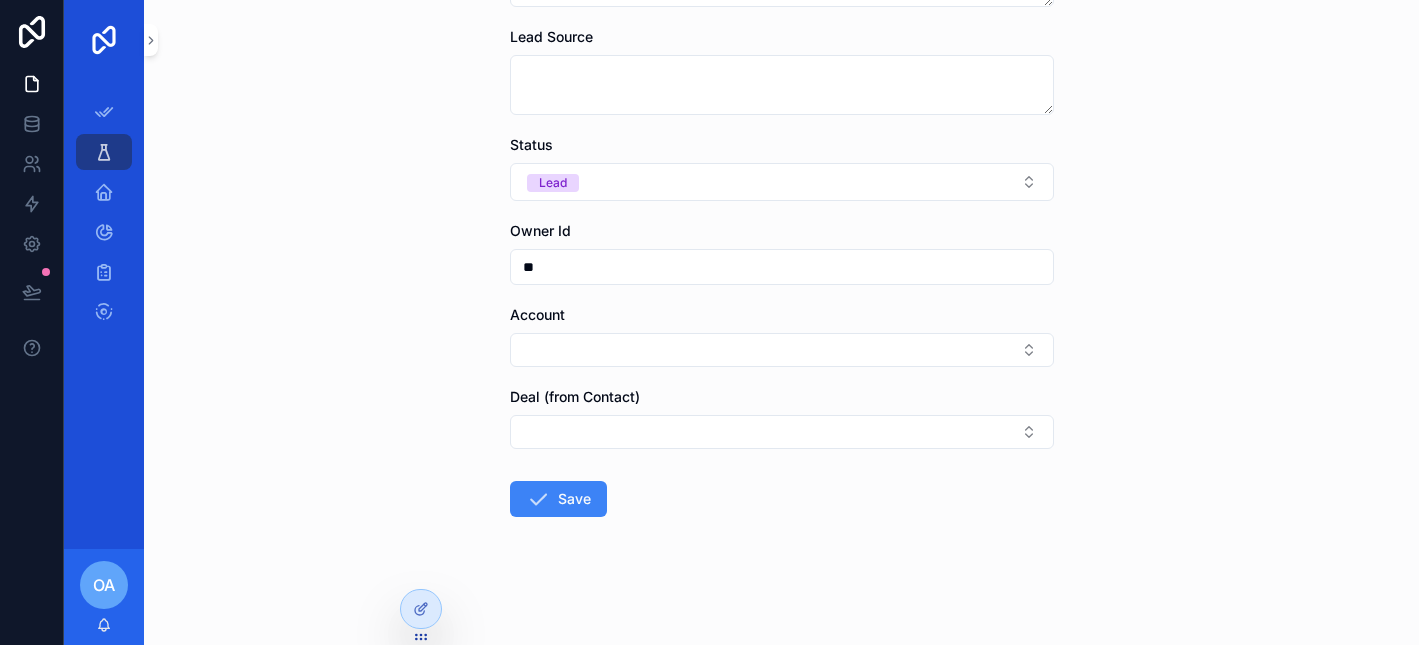 type on "*" 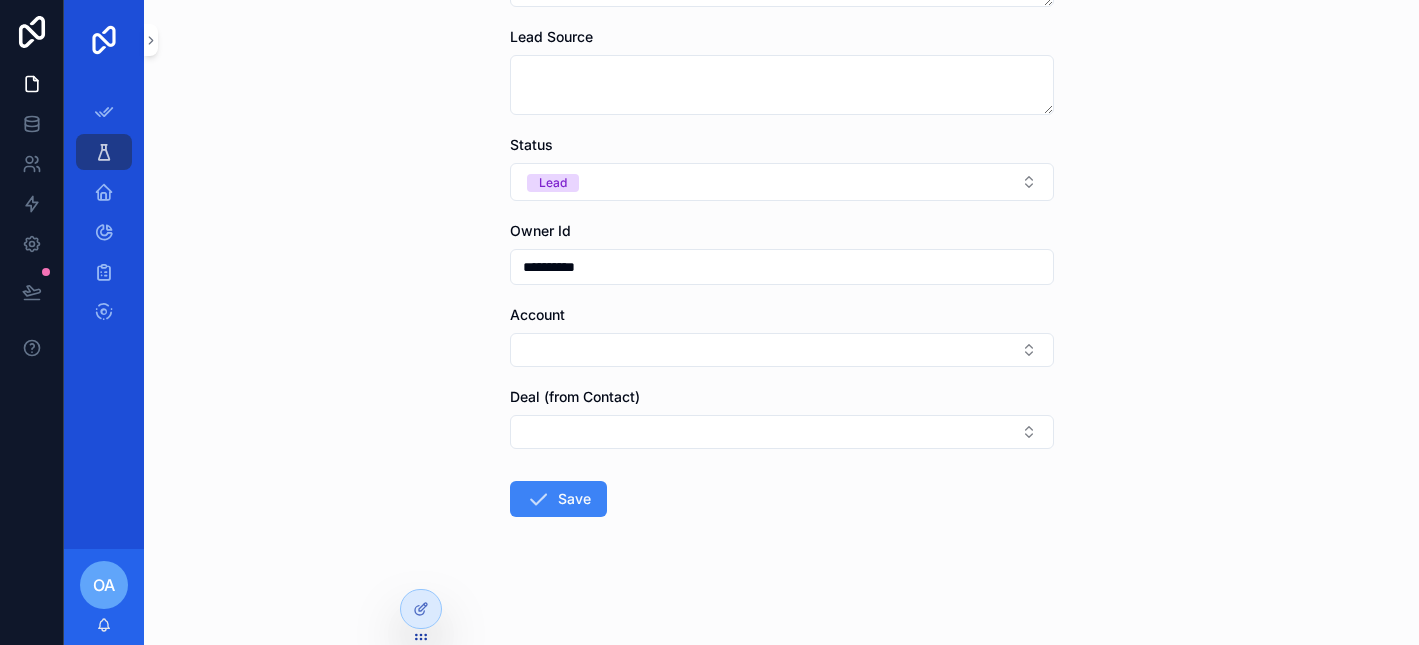 click on "**********" at bounding box center [782, 267] 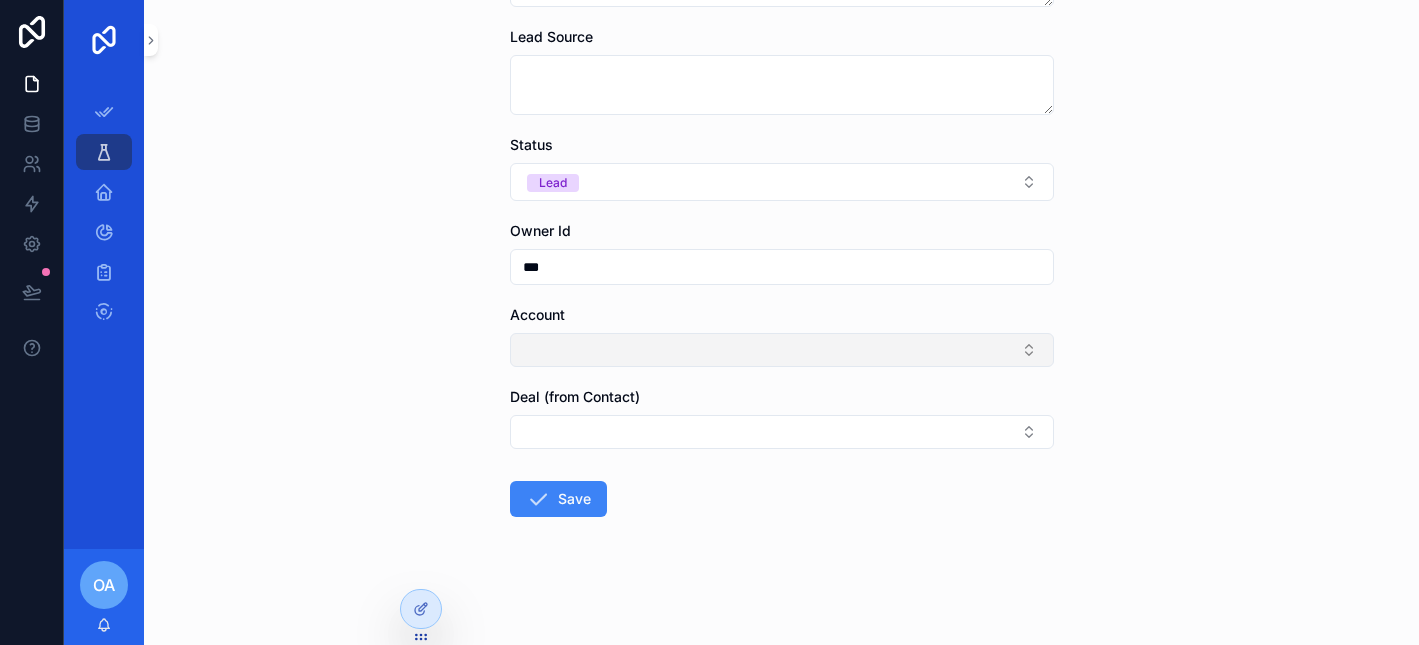 type on "***" 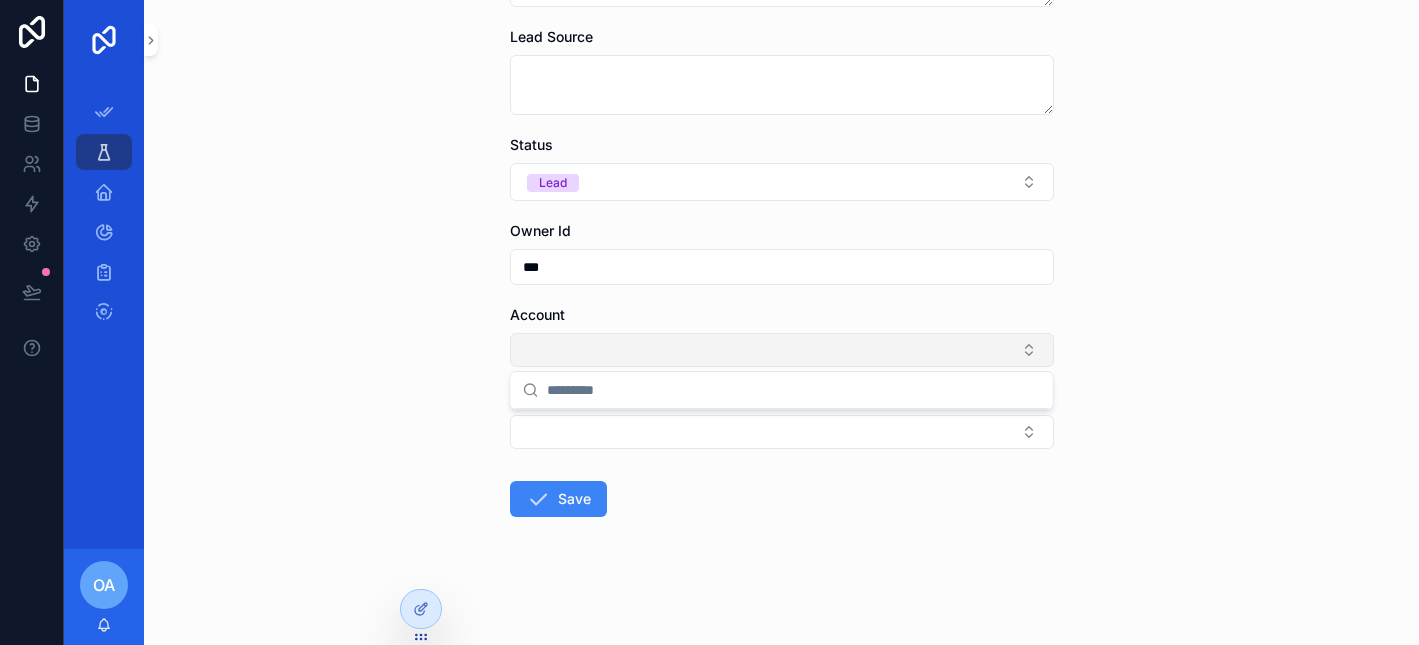 type on "*" 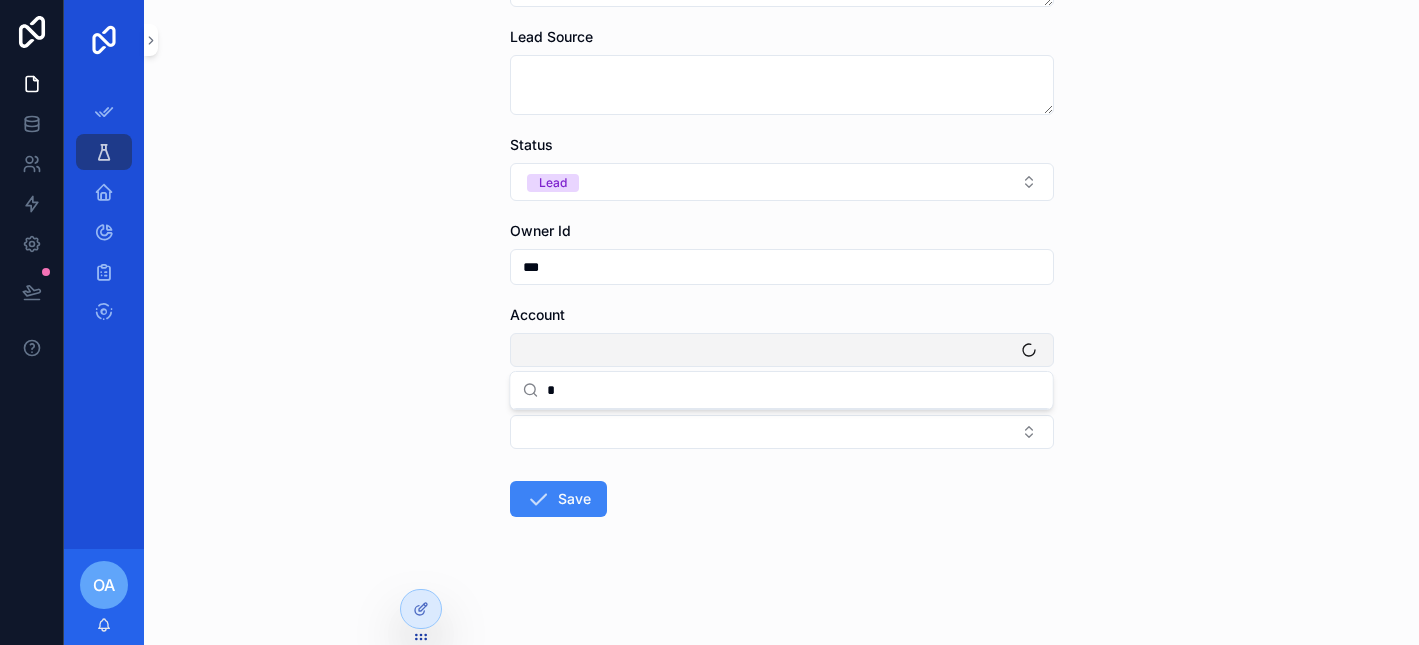 type 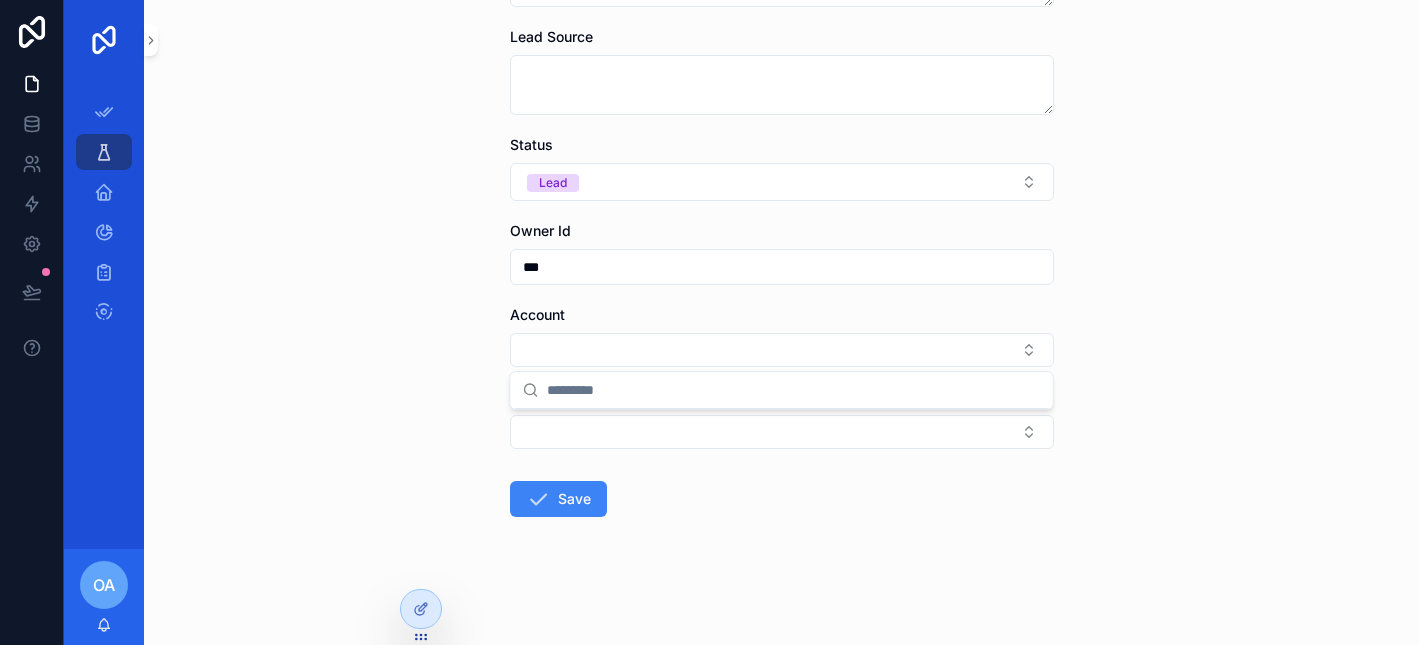 click on "**********" at bounding box center (781, 322) 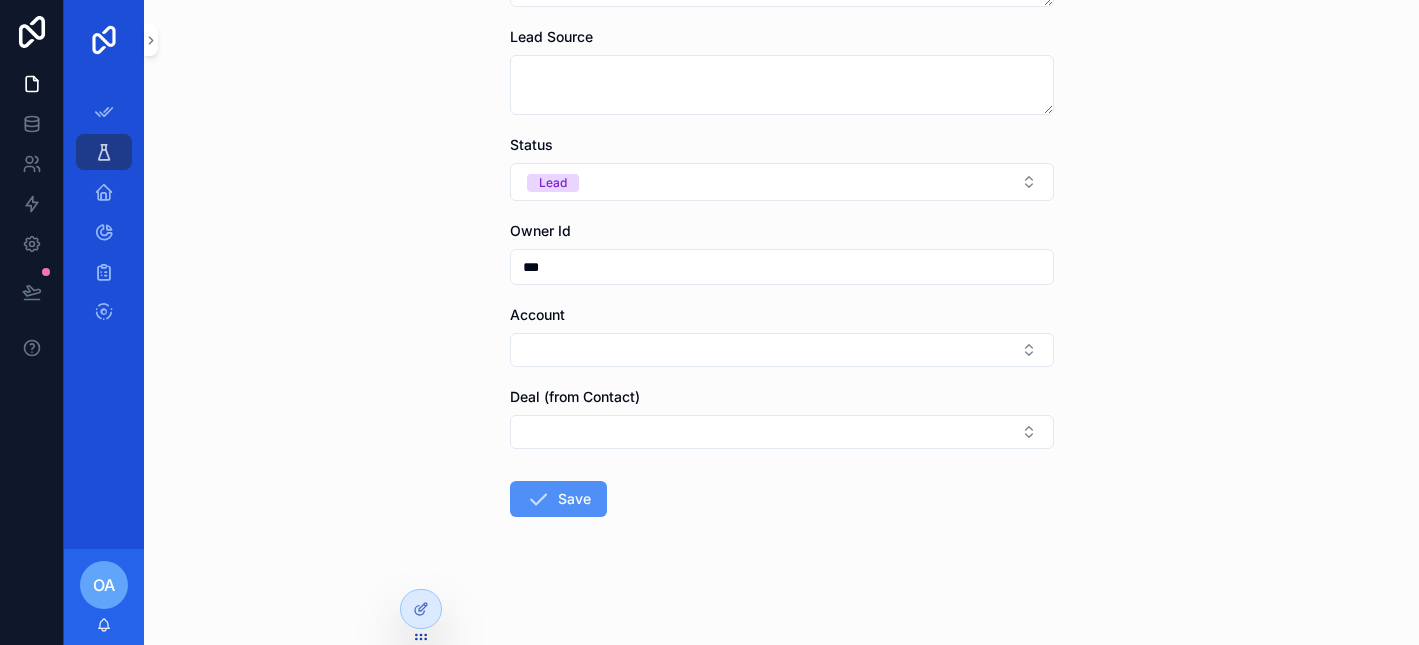 click at bounding box center [538, 499] 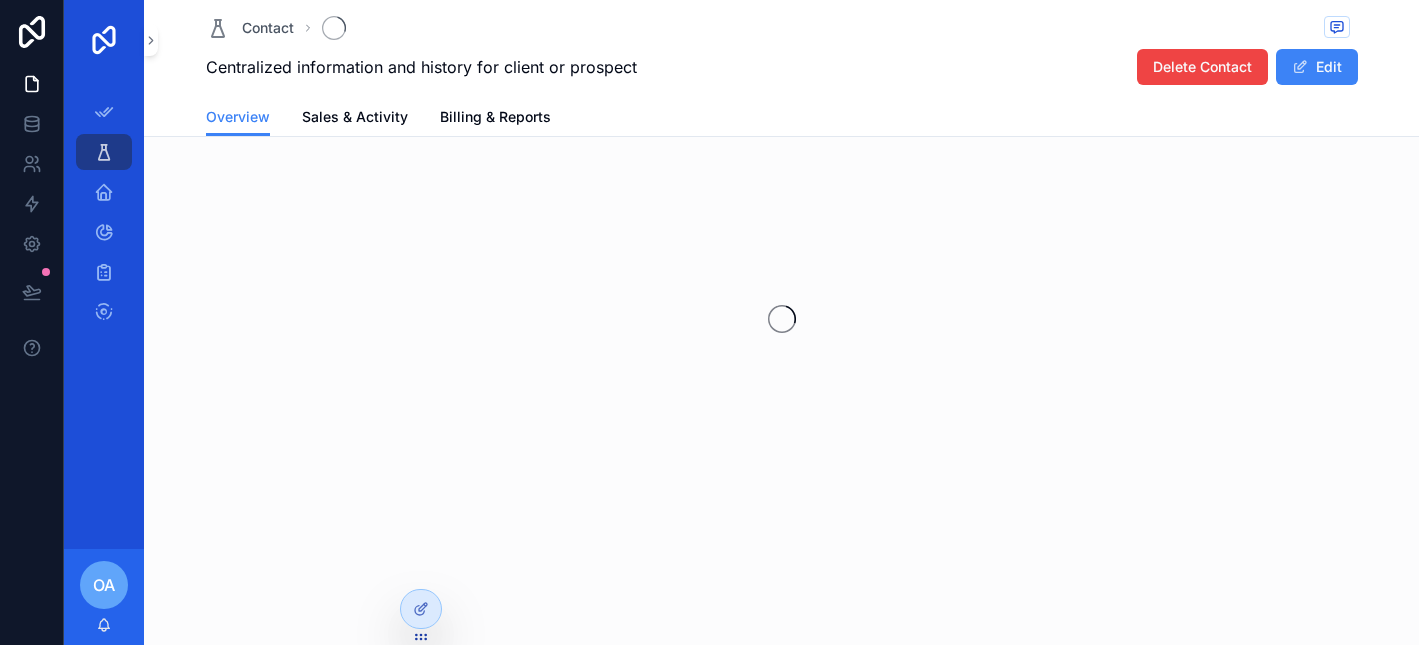 scroll, scrollTop: 0, scrollLeft: 0, axis: both 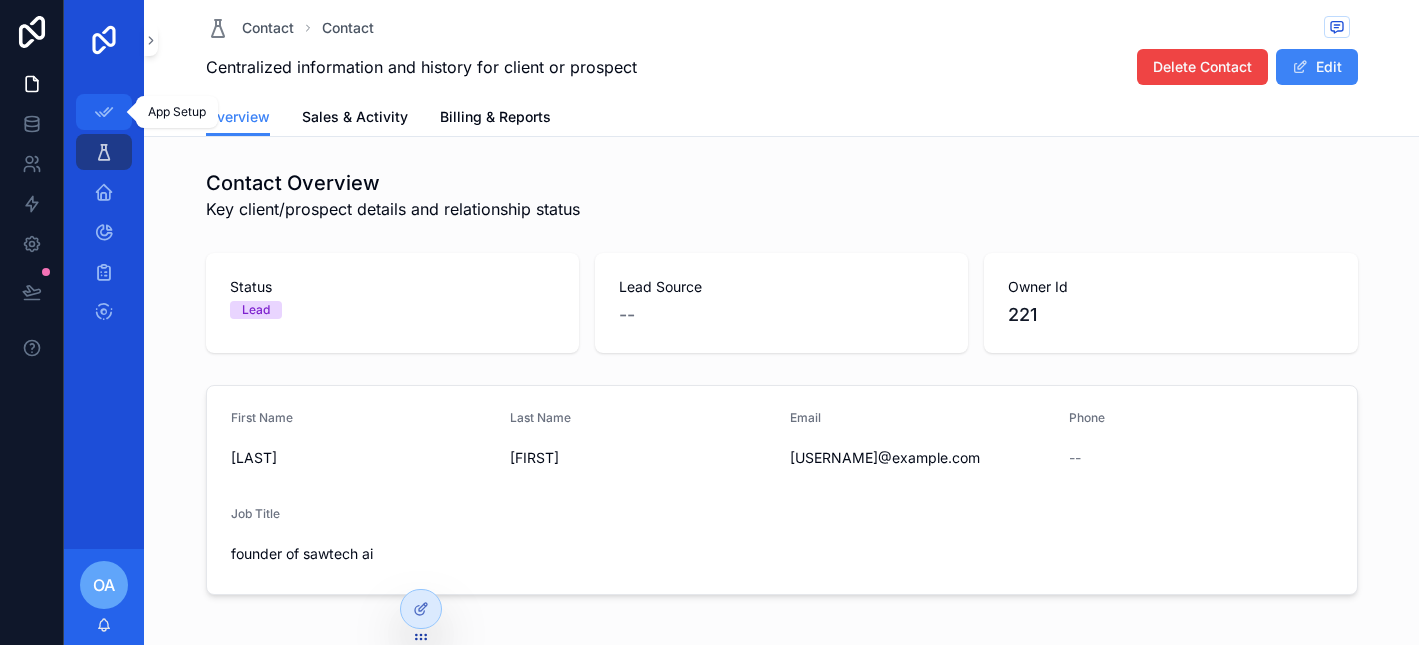 click at bounding box center [104, 112] 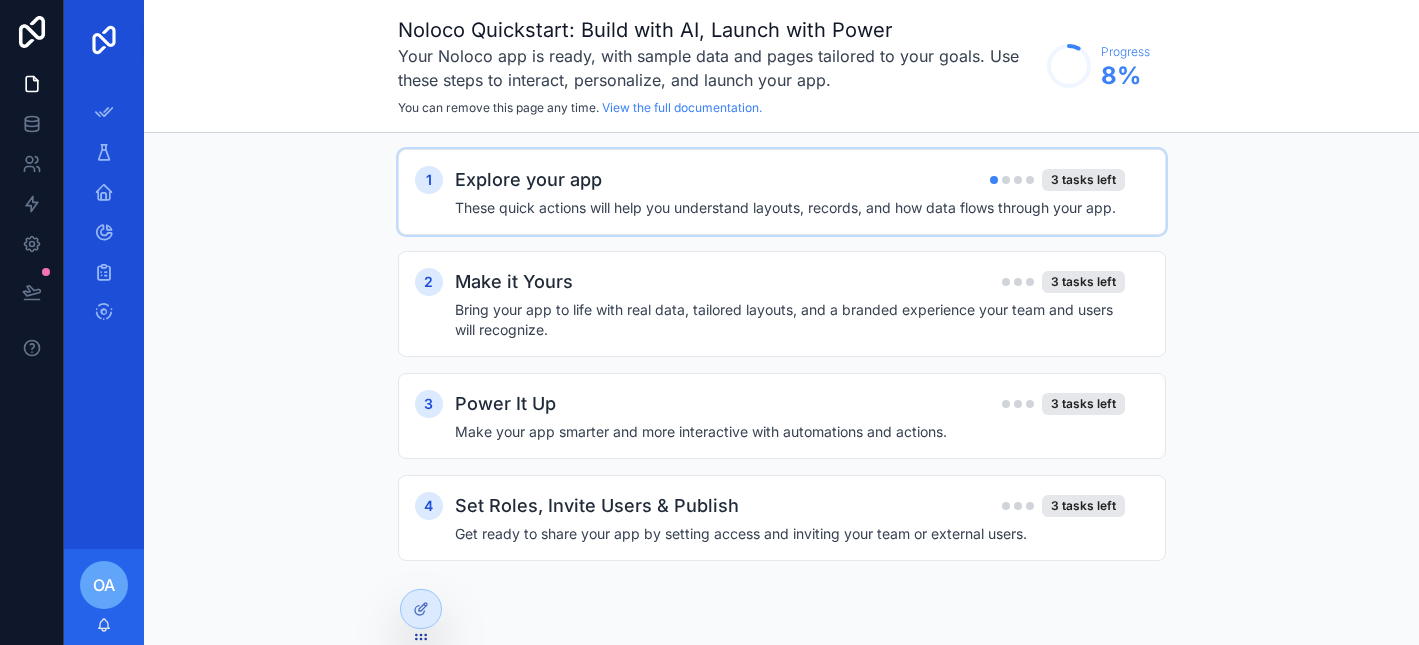 click on "These quick actions will help you understand layouts, records, and how data flows through your app." at bounding box center [790, 208] 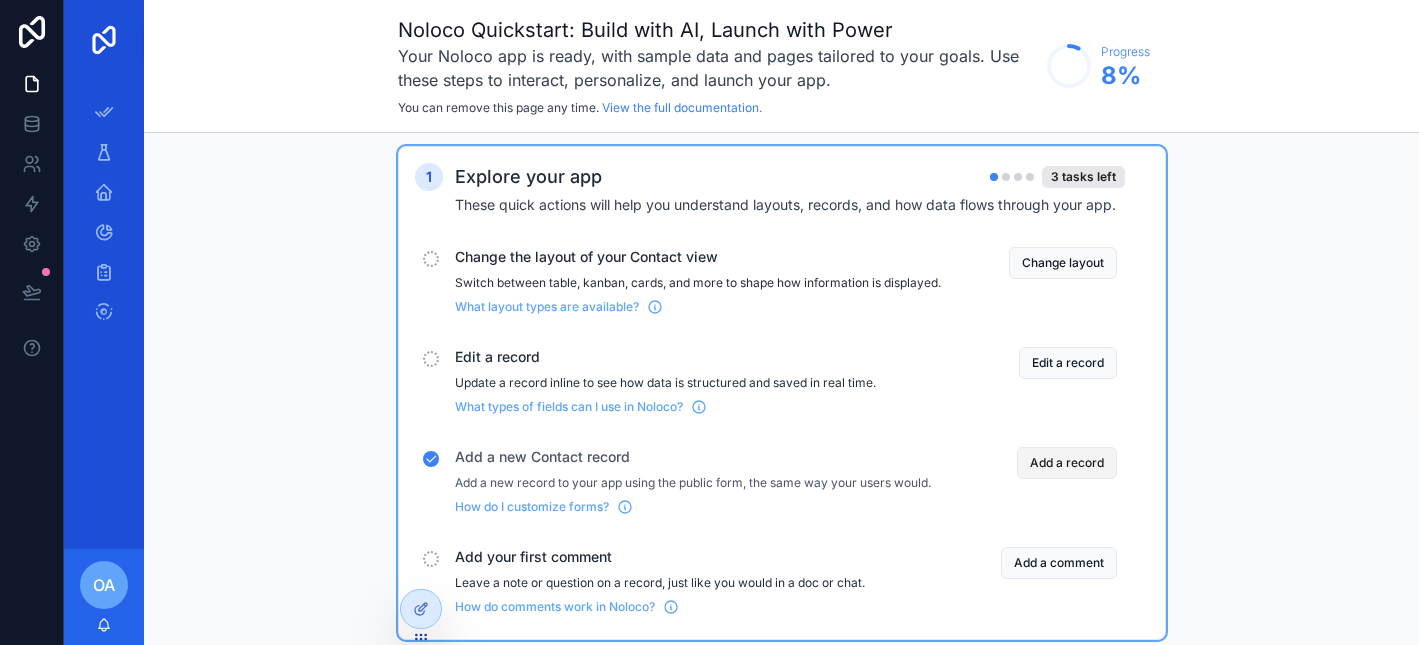 scroll, scrollTop: 0, scrollLeft: 0, axis: both 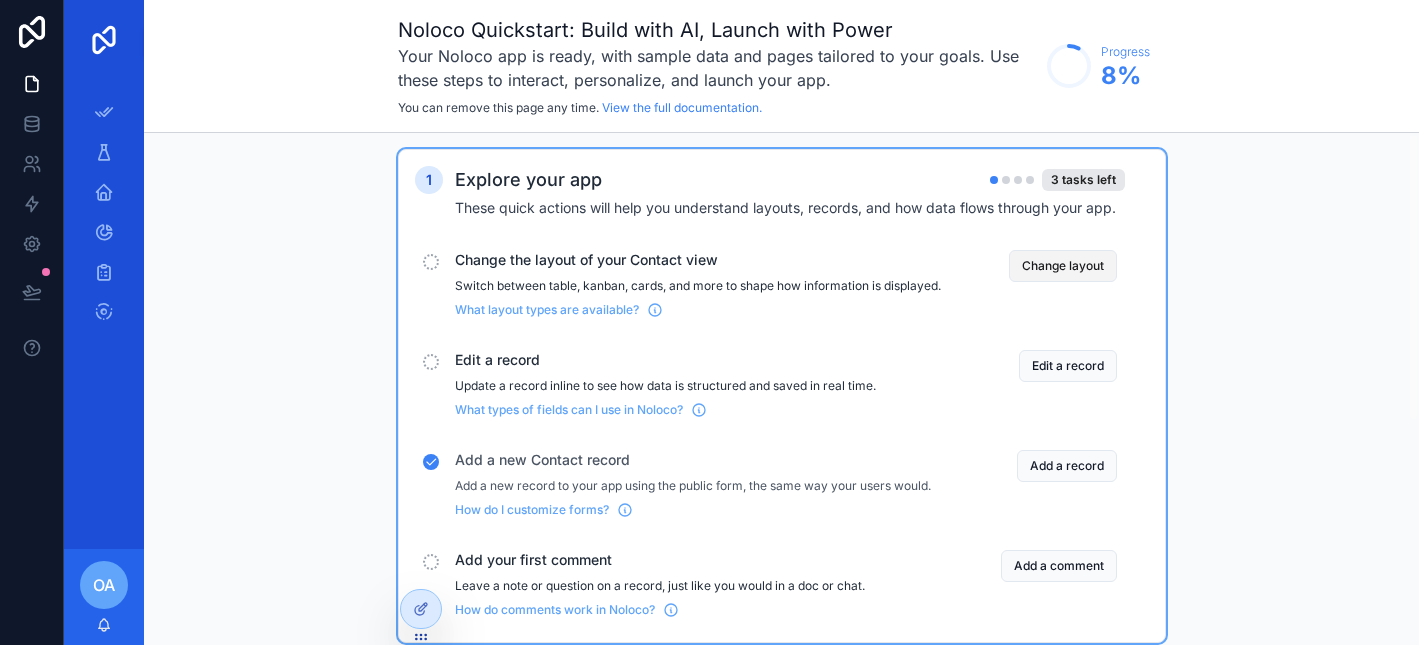 click on "Change layout" at bounding box center (1063, 266) 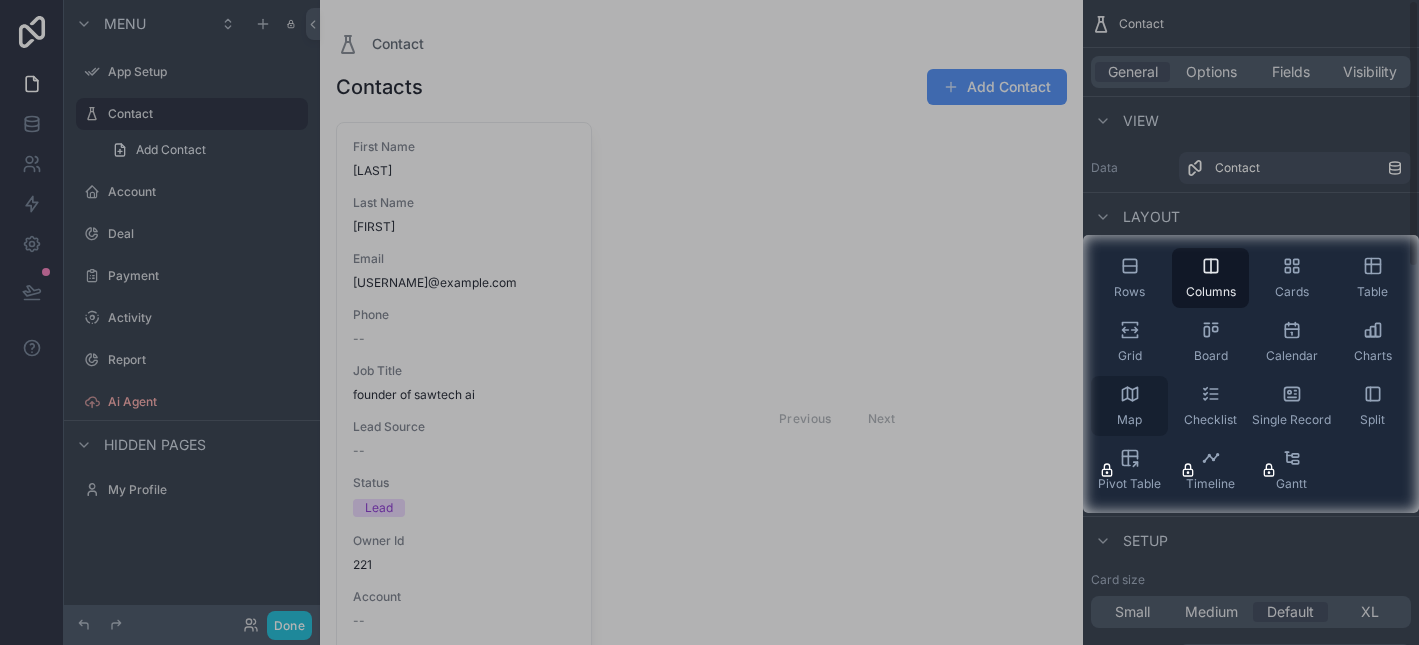 click on "Map" at bounding box center [1129, 406] 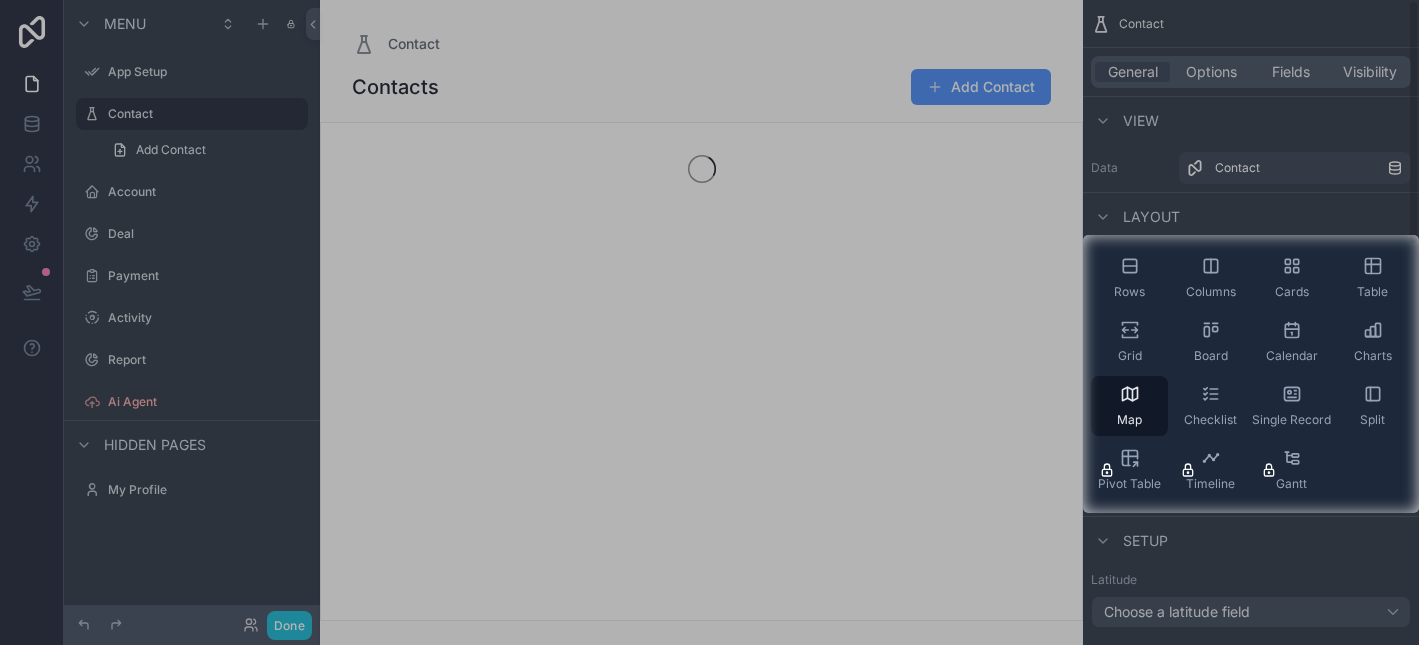 click at bounding box center (541, 374) 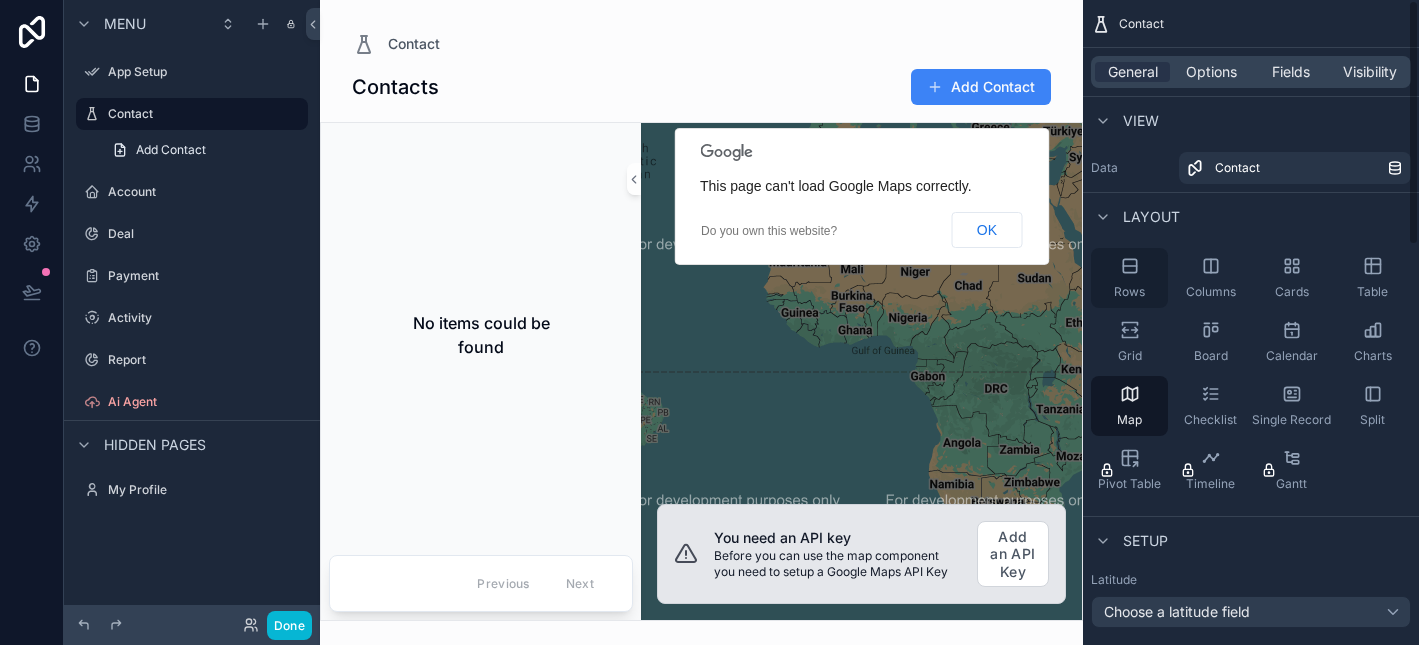 click on "Rows" at bounding box center (1129, 278) 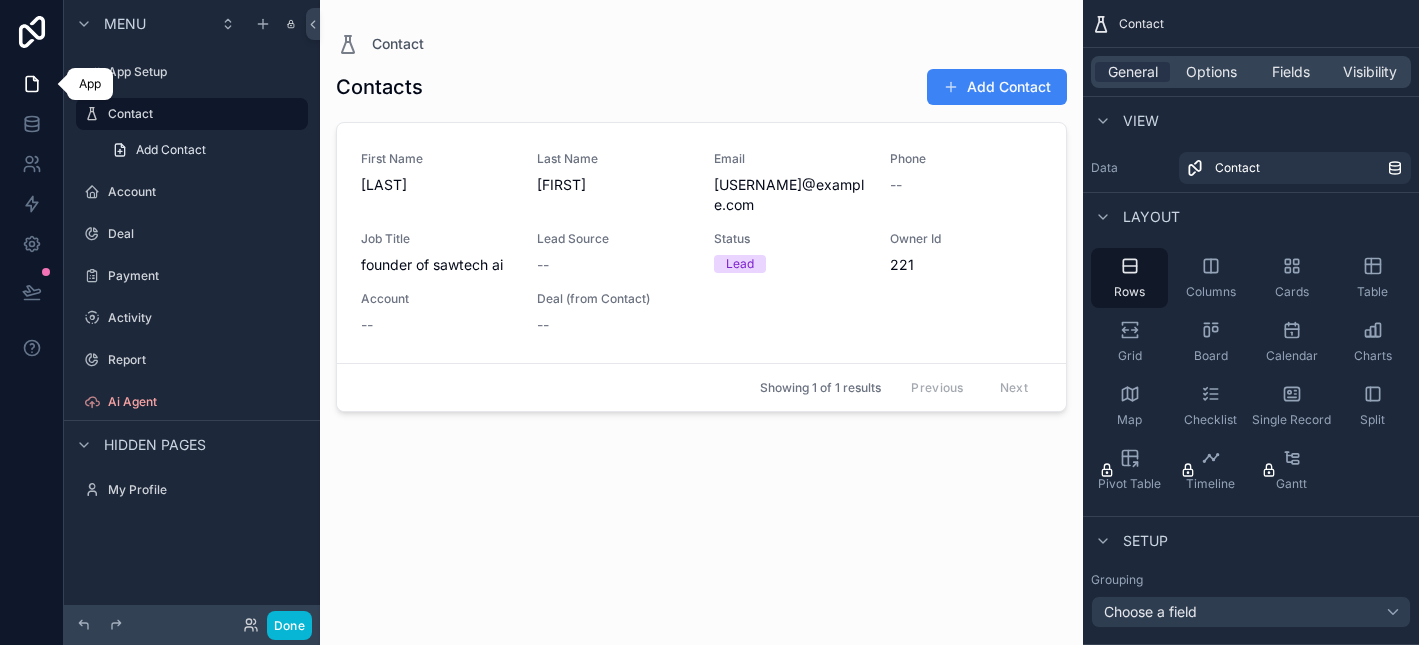 click 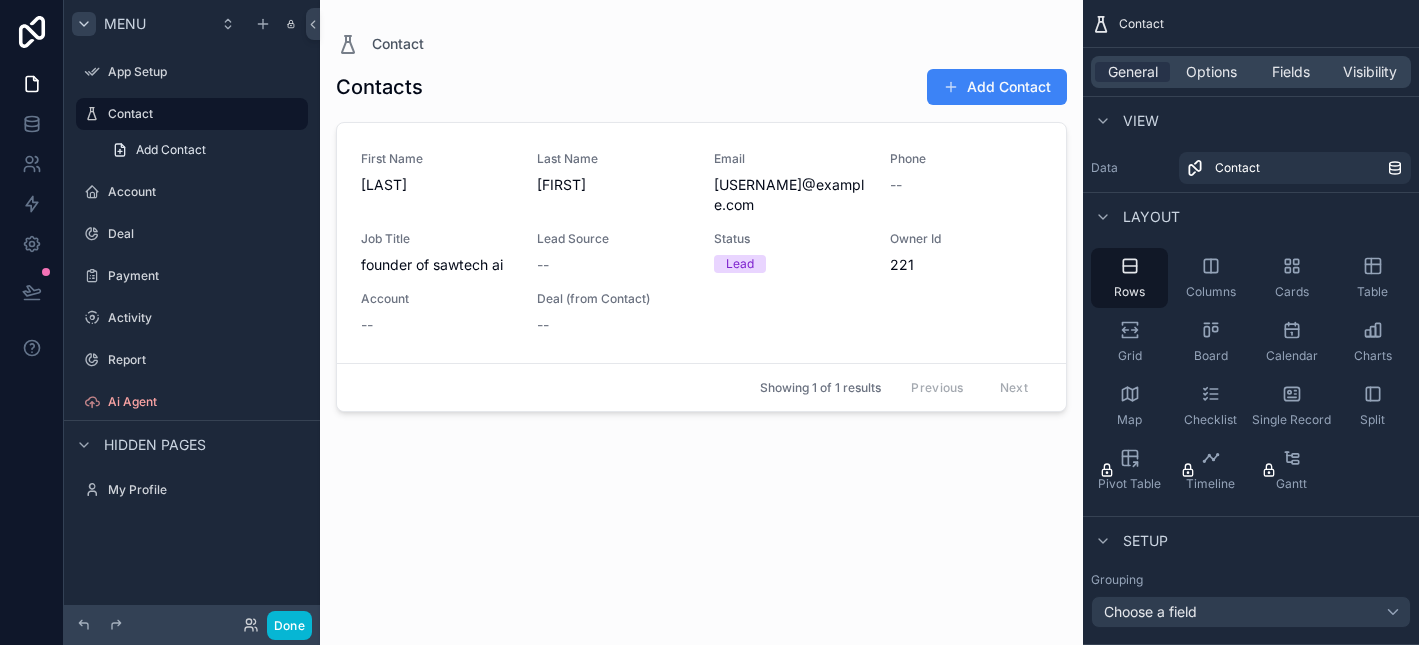 click 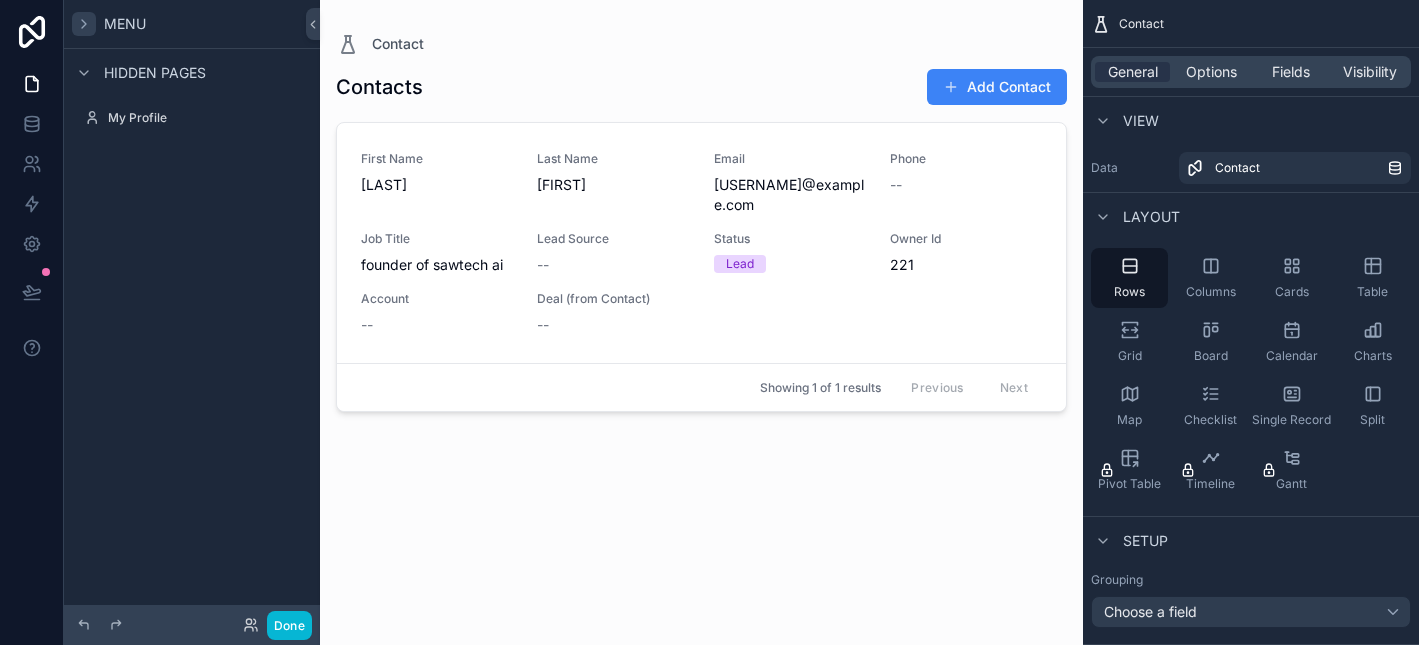 click 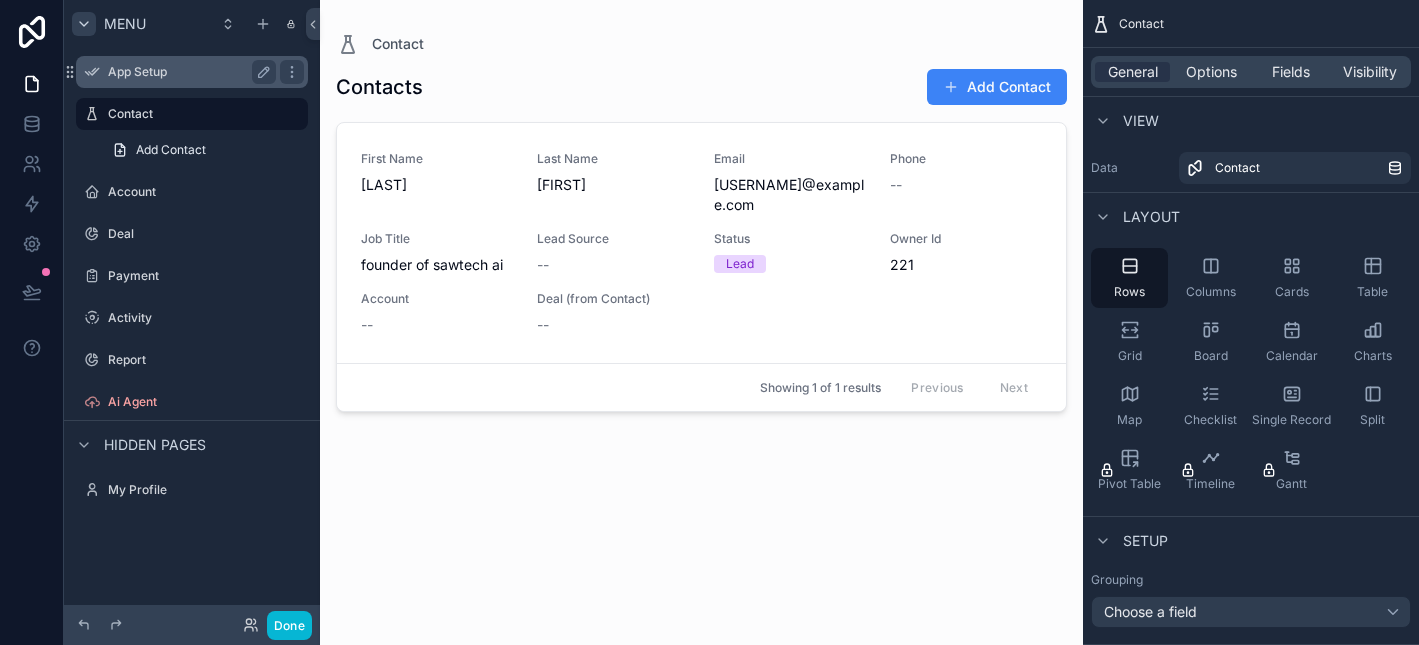 click on "App Setup" at bounding box center [188, 72] 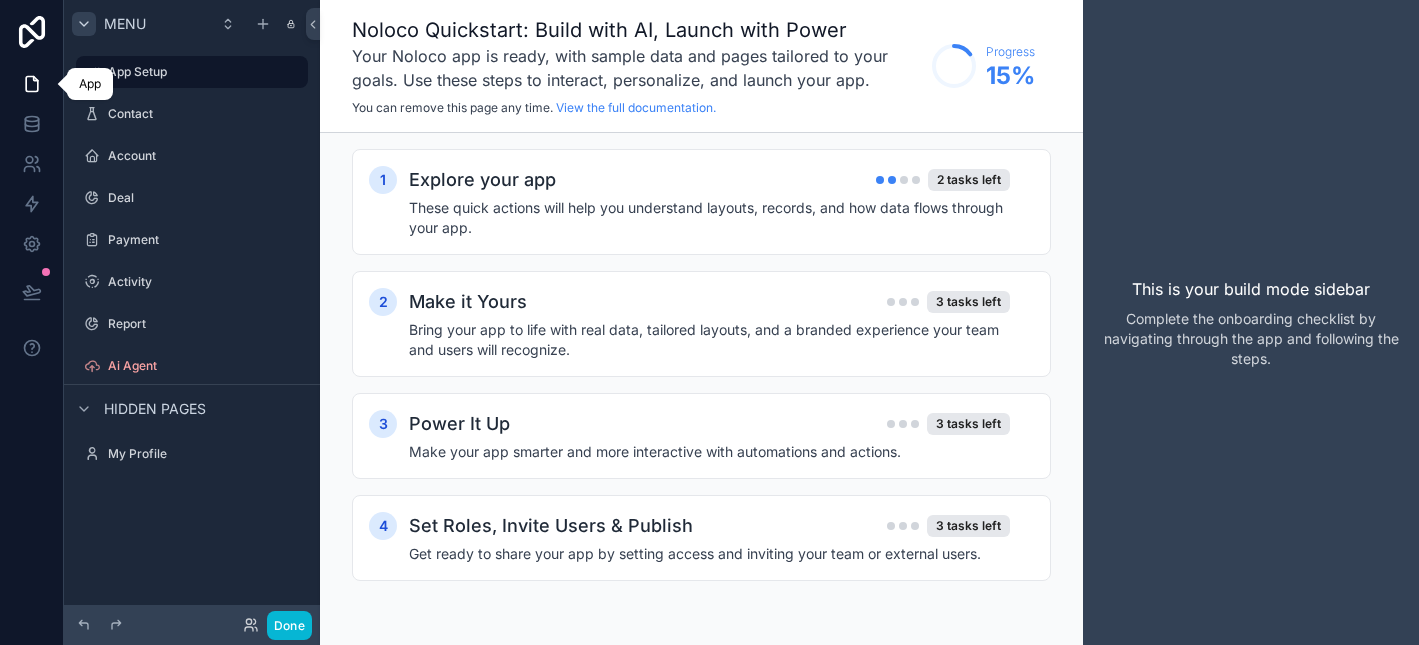 click 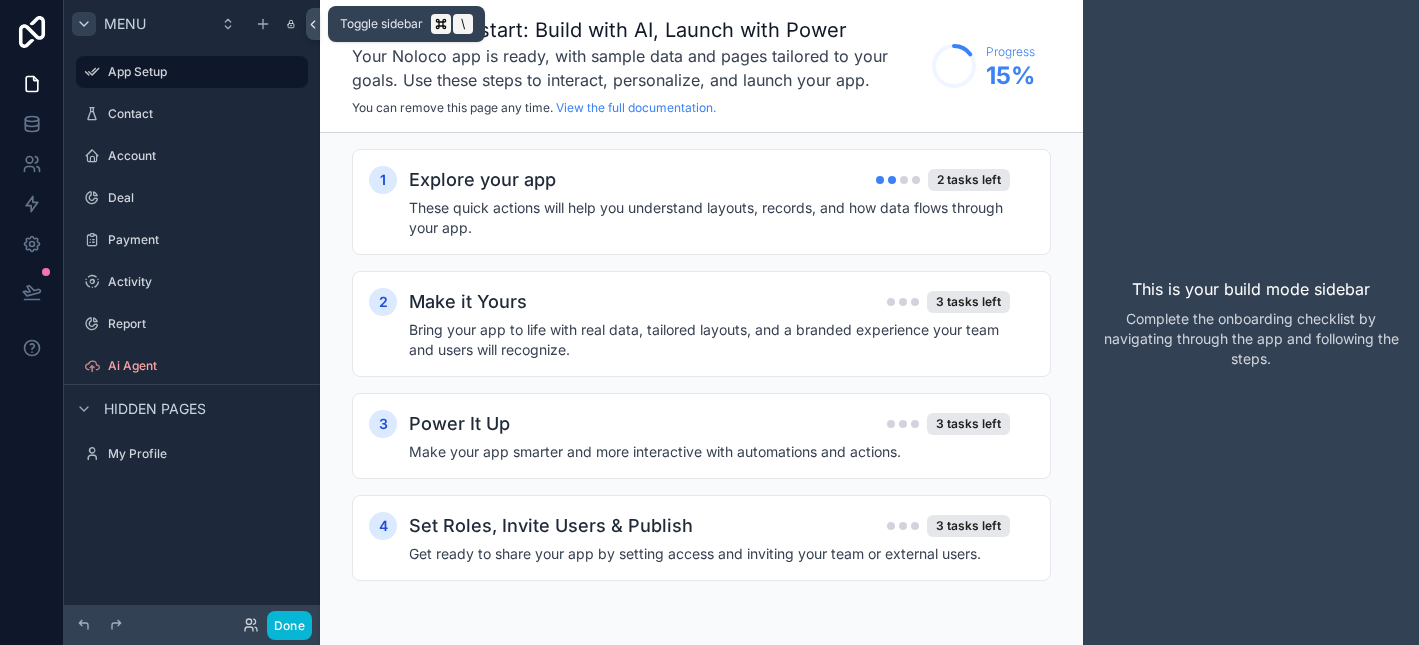click 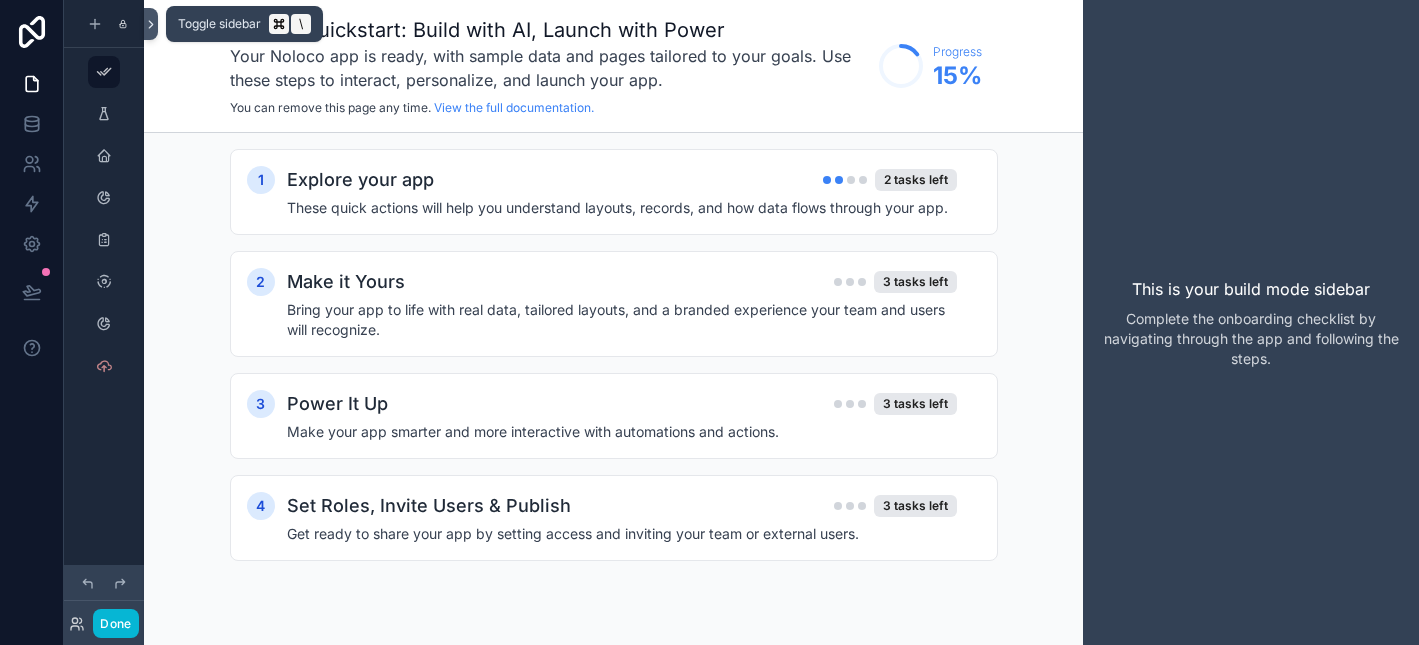 click 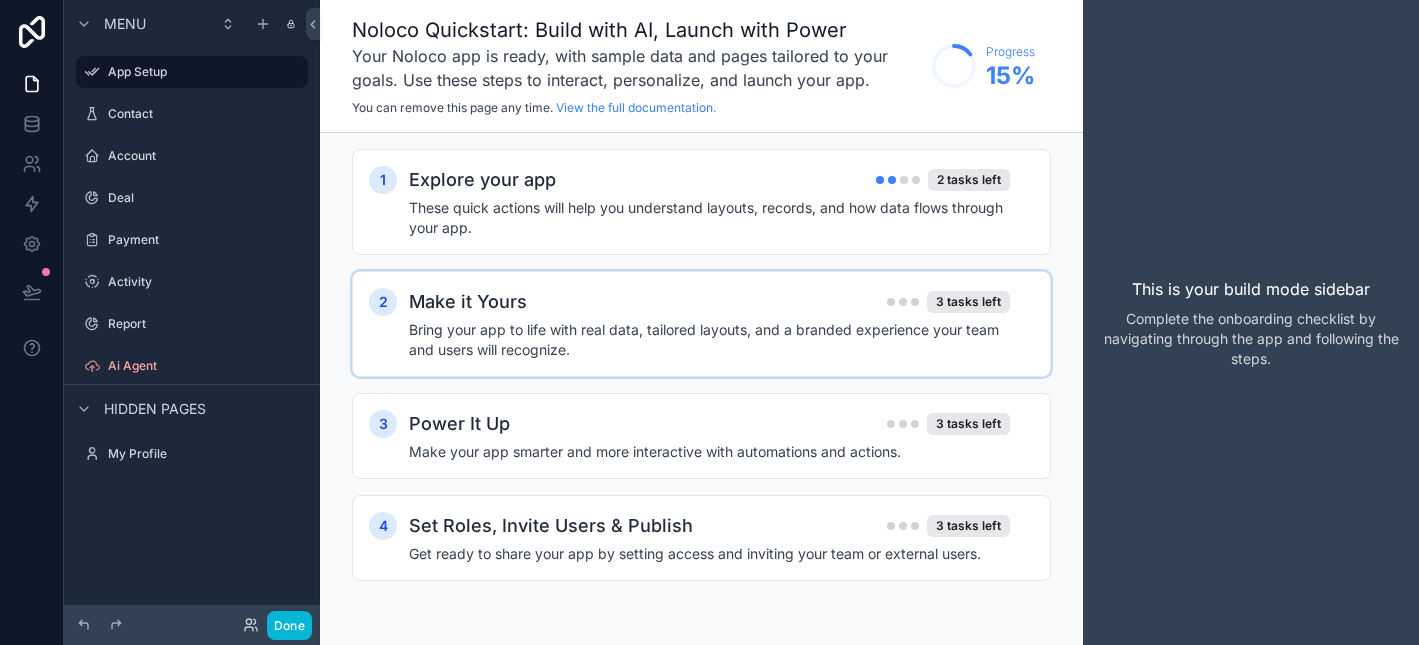 click on "Make it Yours" at bounding box center [468, 302] 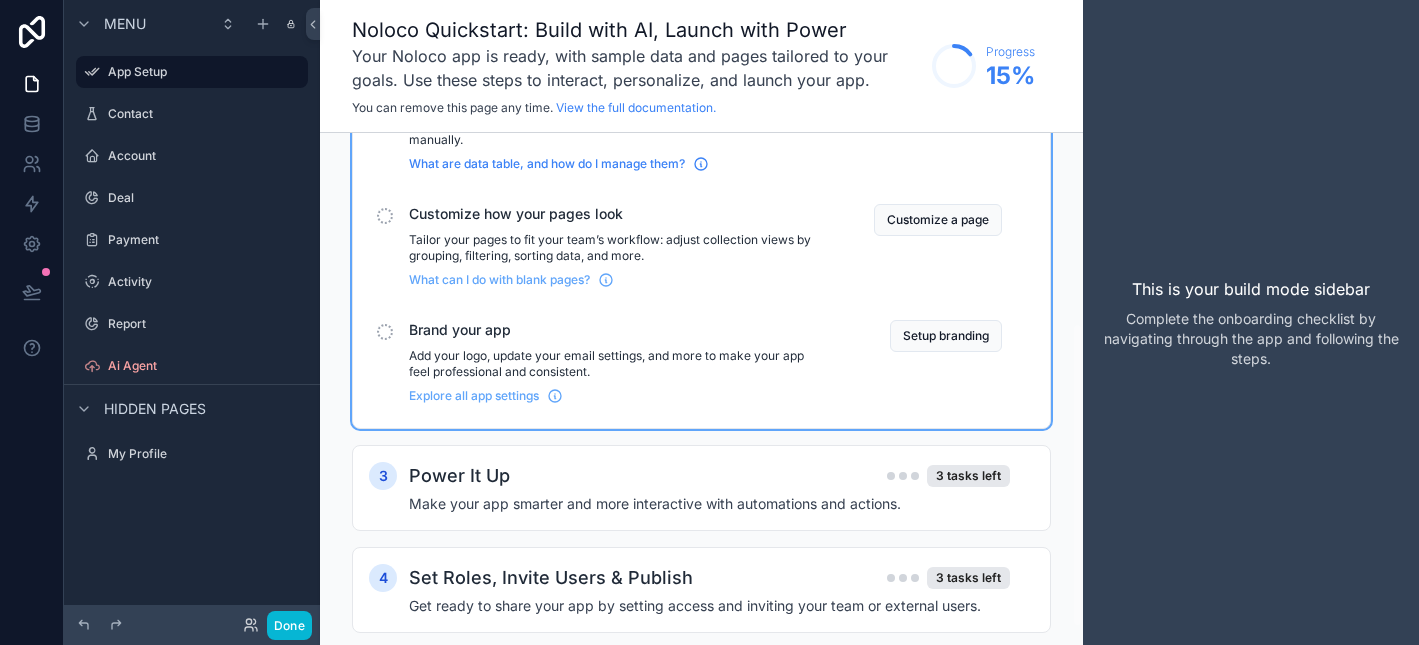 scroll, scrollTop: 332, scrollLeft: 0, axis: vertical 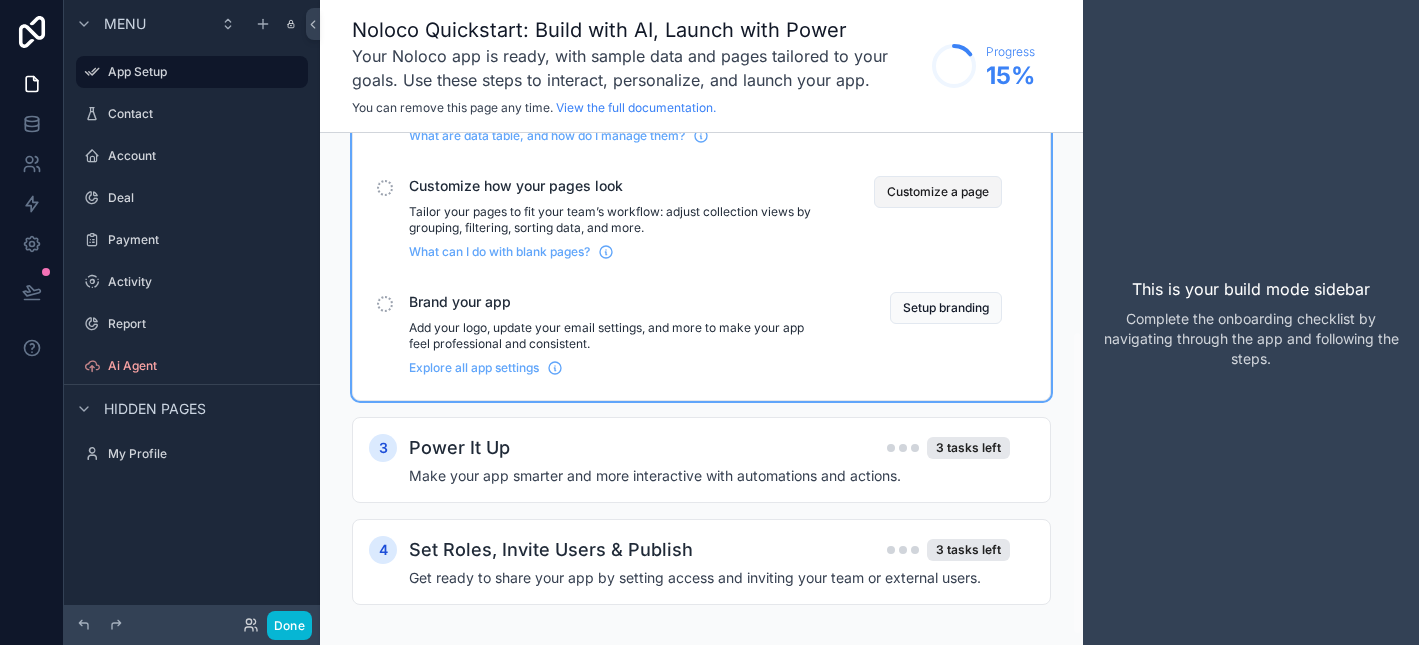 click on "Customize a page" at bounding box center (938, 192) 